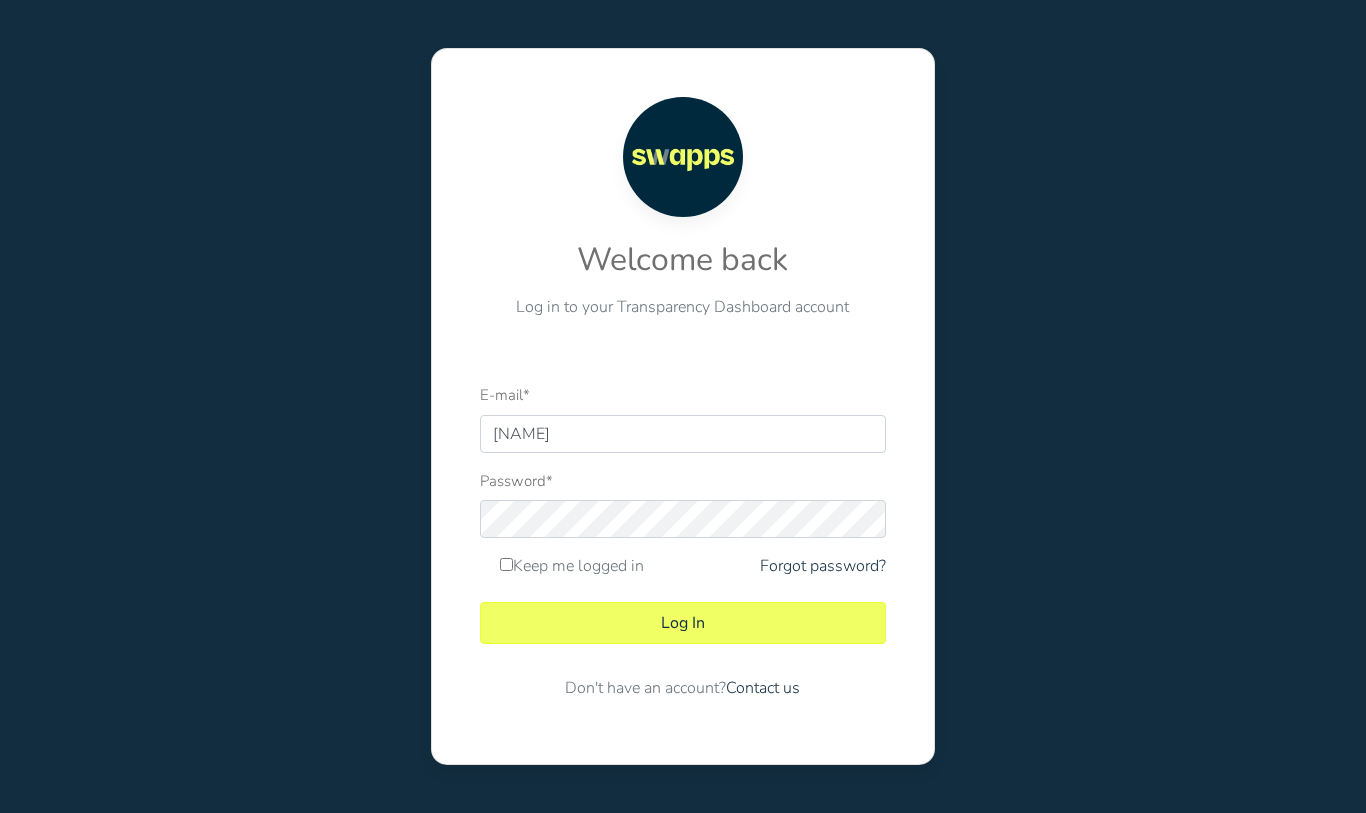 scroll, scrollTop: 0, scrollLeft: 0, axis: both 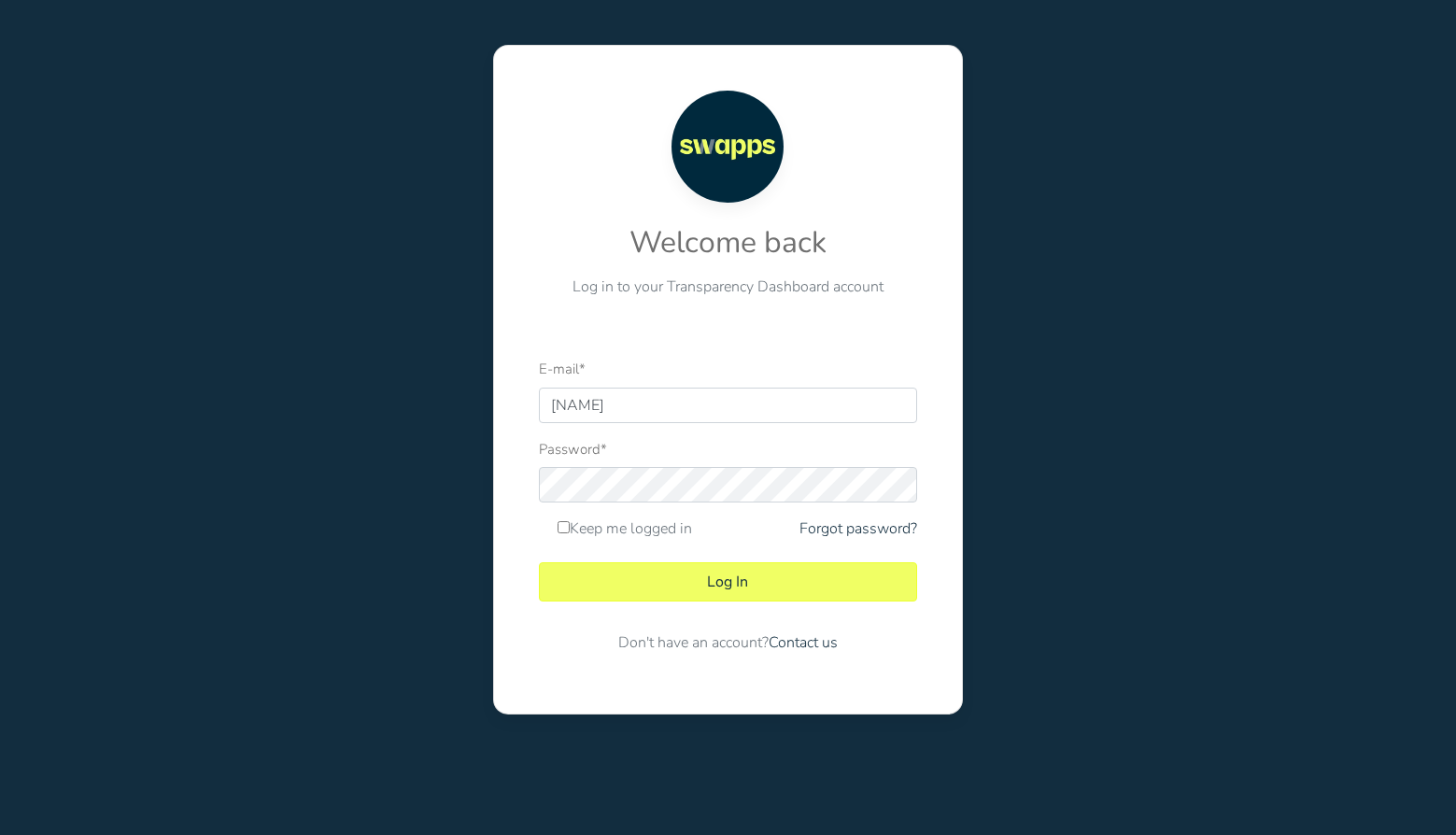 click at bounding box center (539, 423) 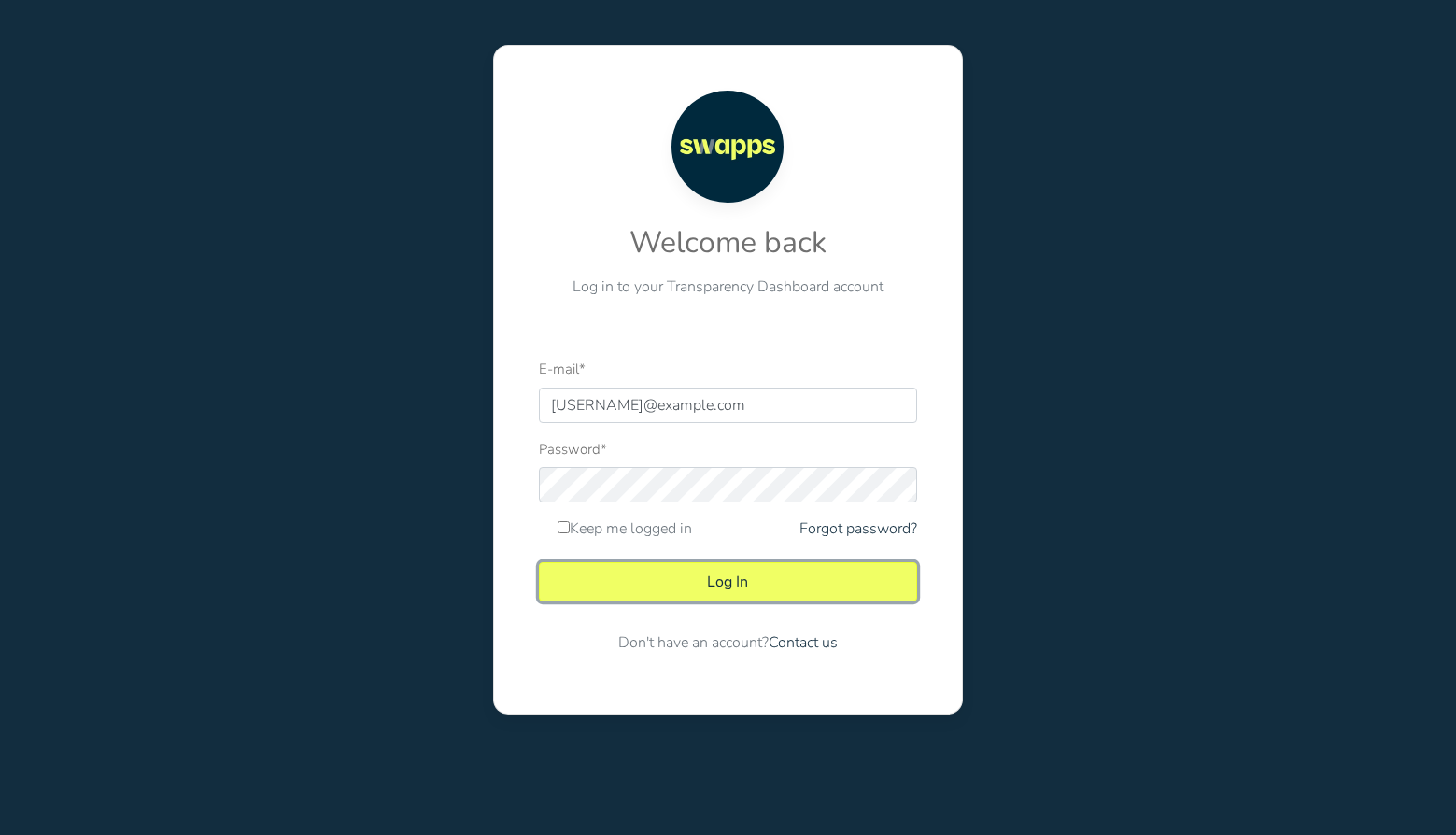 click on "Log In" at bounding box center [728, 582] 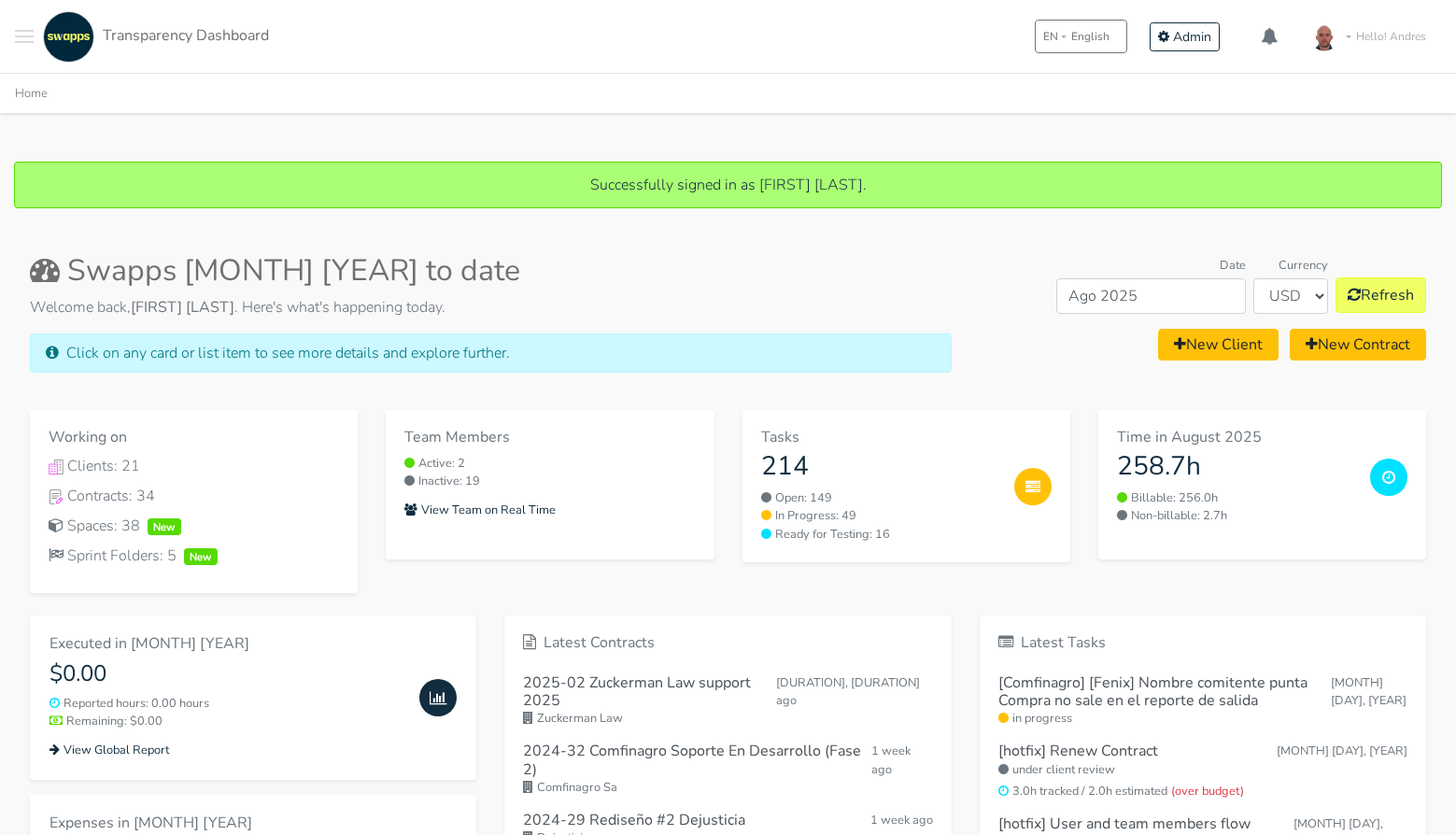 scroll, scrollTop: 0, scrollLeft: 0, axis: both 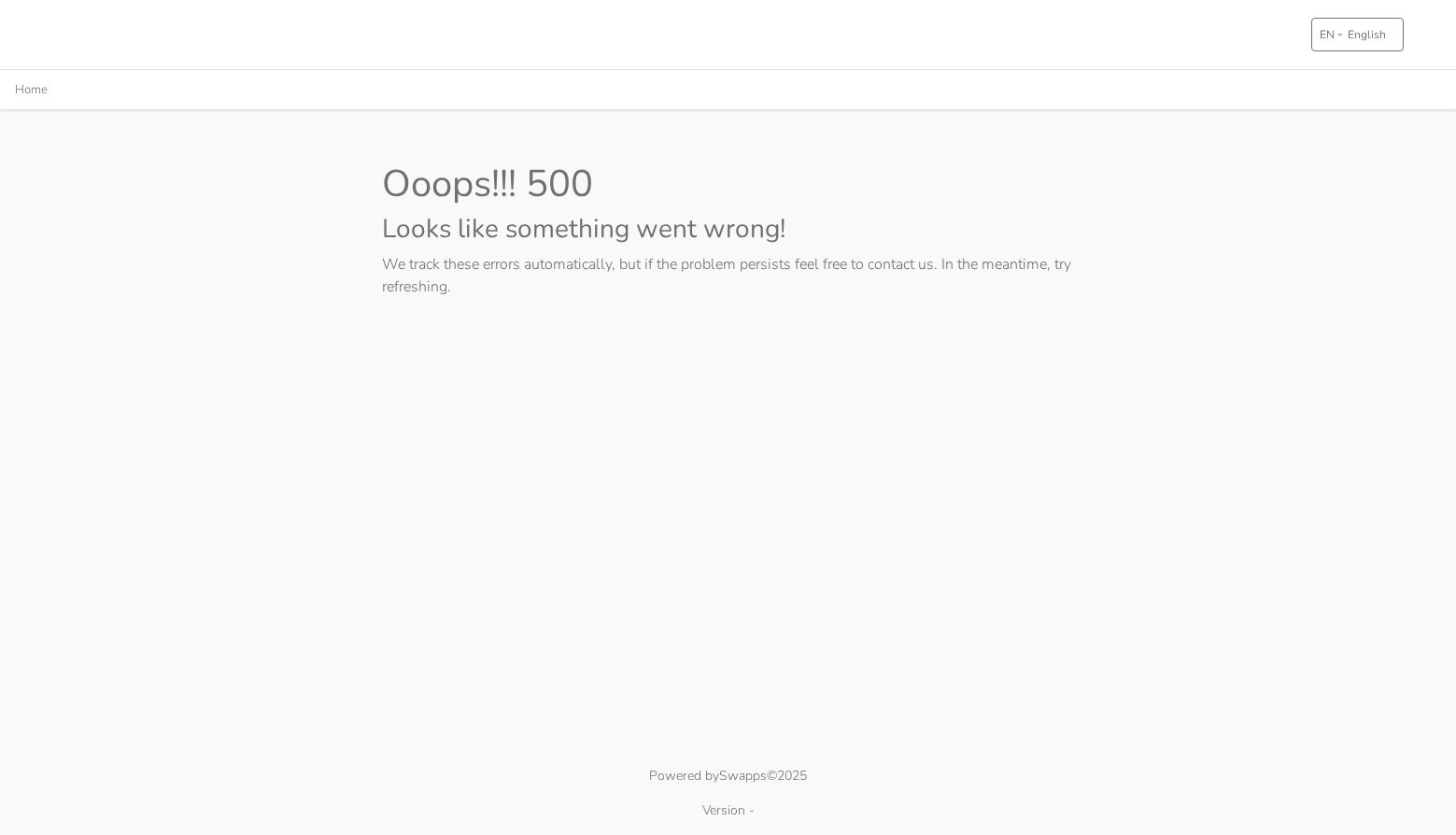 click on "EN  English
EN   English
ES   Spanish
Global Report
Home
Ooops!!! 500
Looks like something went wrong!
We track these errors automatically, but if the problem persists feel free to contact us. In the meantime, try refreshing.
Powered by  Swapps  ©2025" at bounding box center (728, 418) 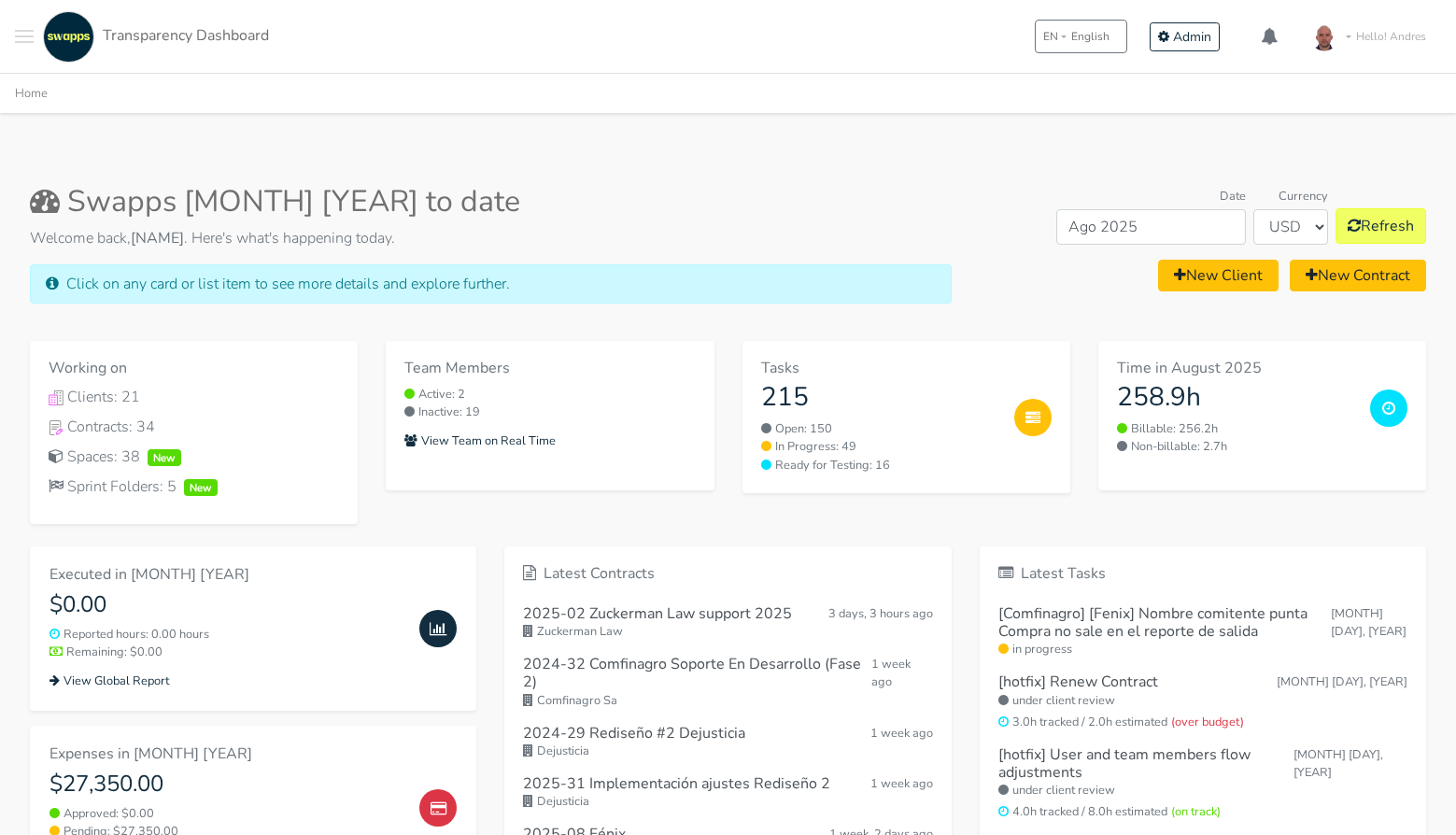 scroll, scrollTop: 0, scrollLeft: 0, axis: both 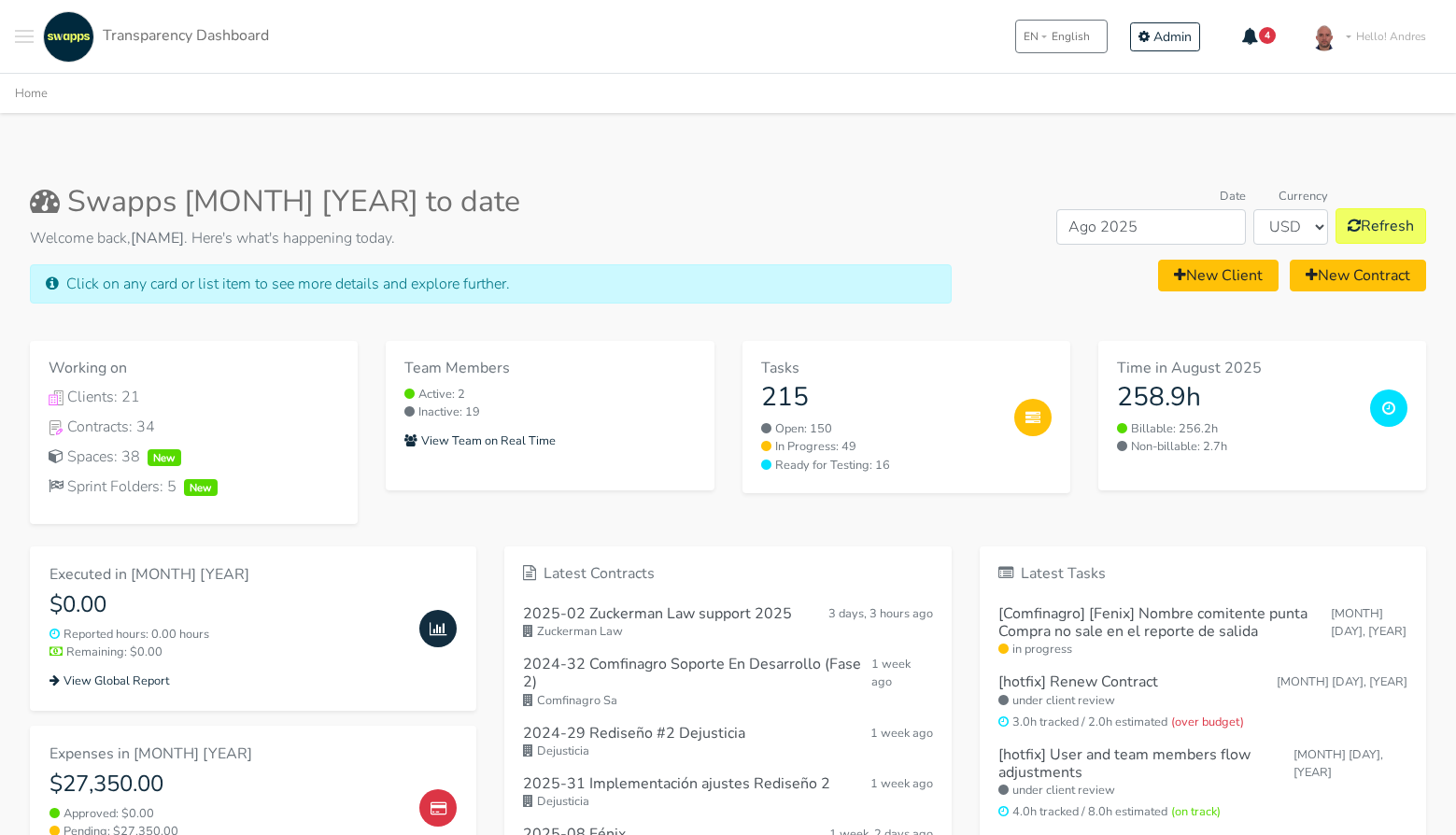 click on "4" at bounding box center [1267, 35] 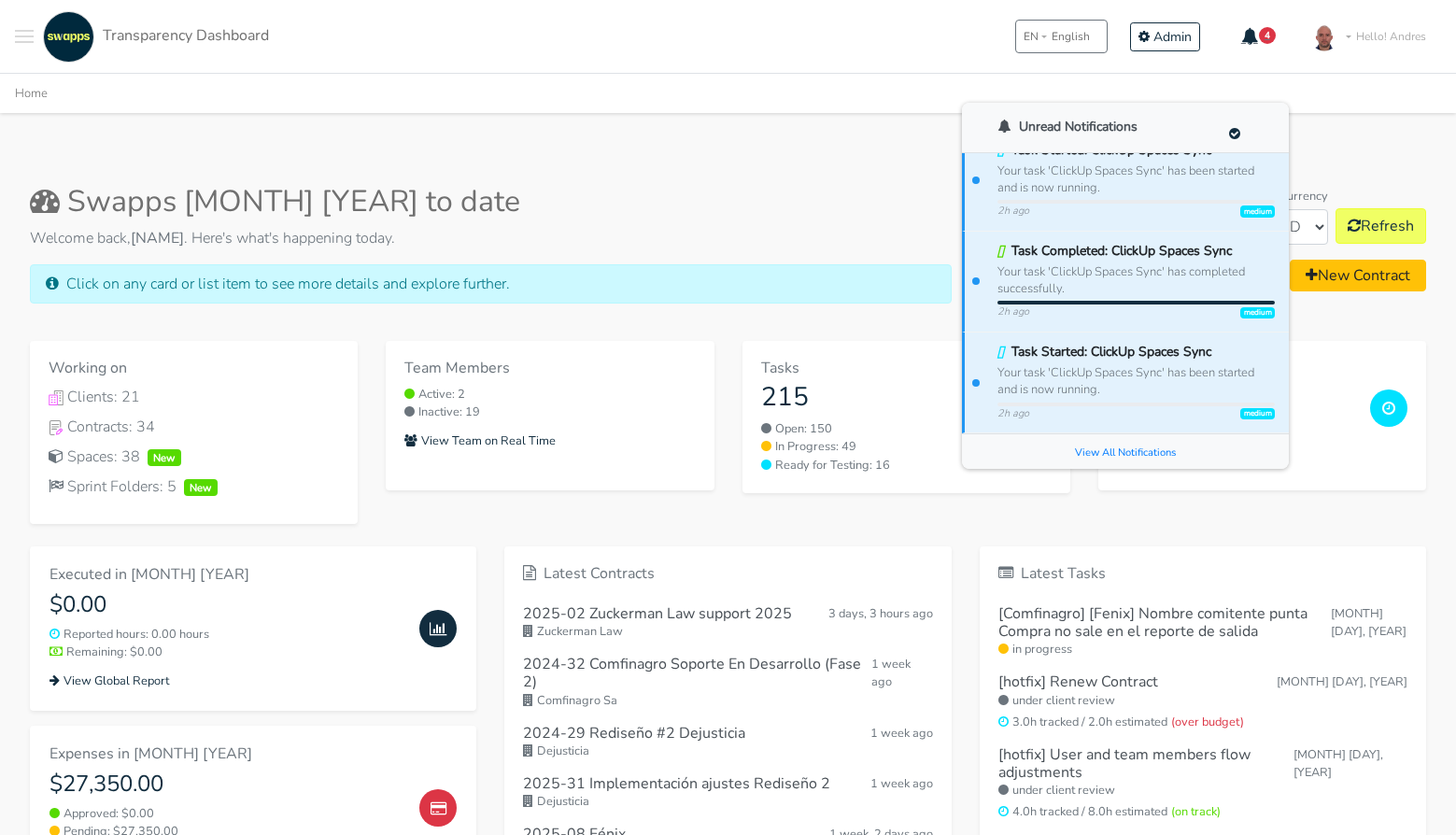scroll, scrollTop: 0, scrollLeft: 0, axis: both 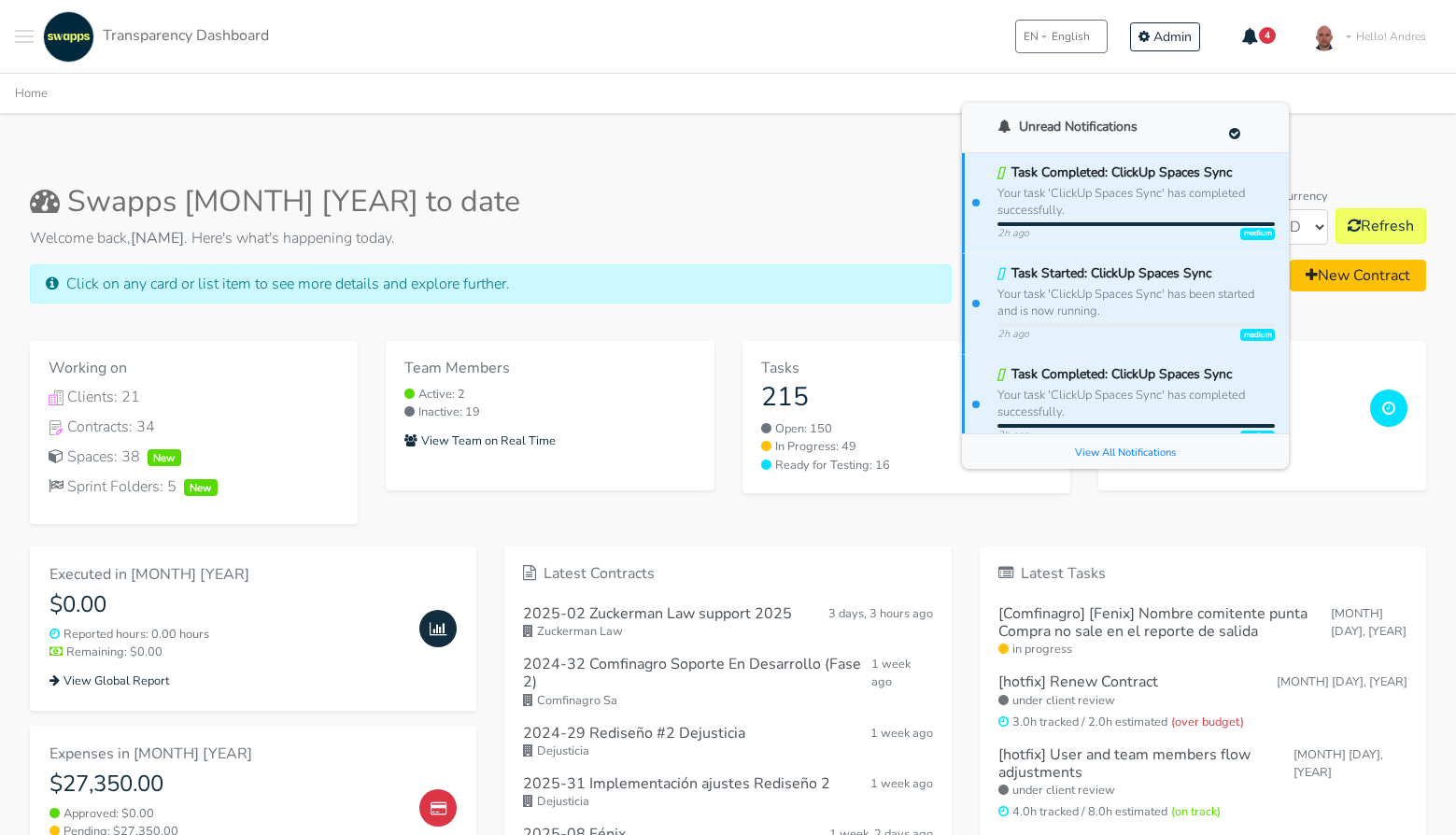 click on "Swapps August 2025 to date
Welcome back,    Andres Gonzalez .
Here's what's happening today.
Click on any card or list item to see more details and explore further." at bounding box center (490, 251) 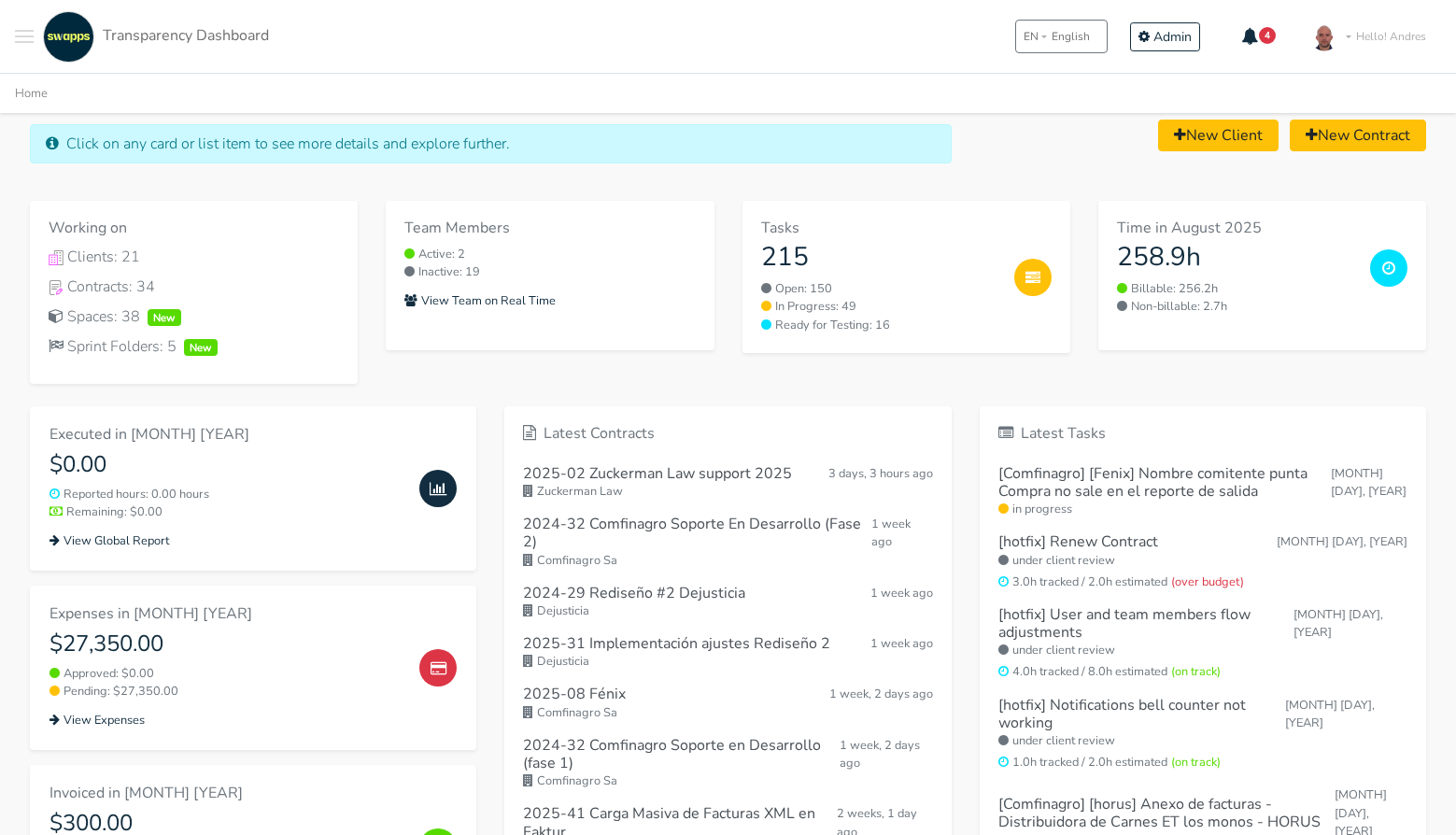 scroll, scrollTop: 0, scrollLeft: 0, axis: both 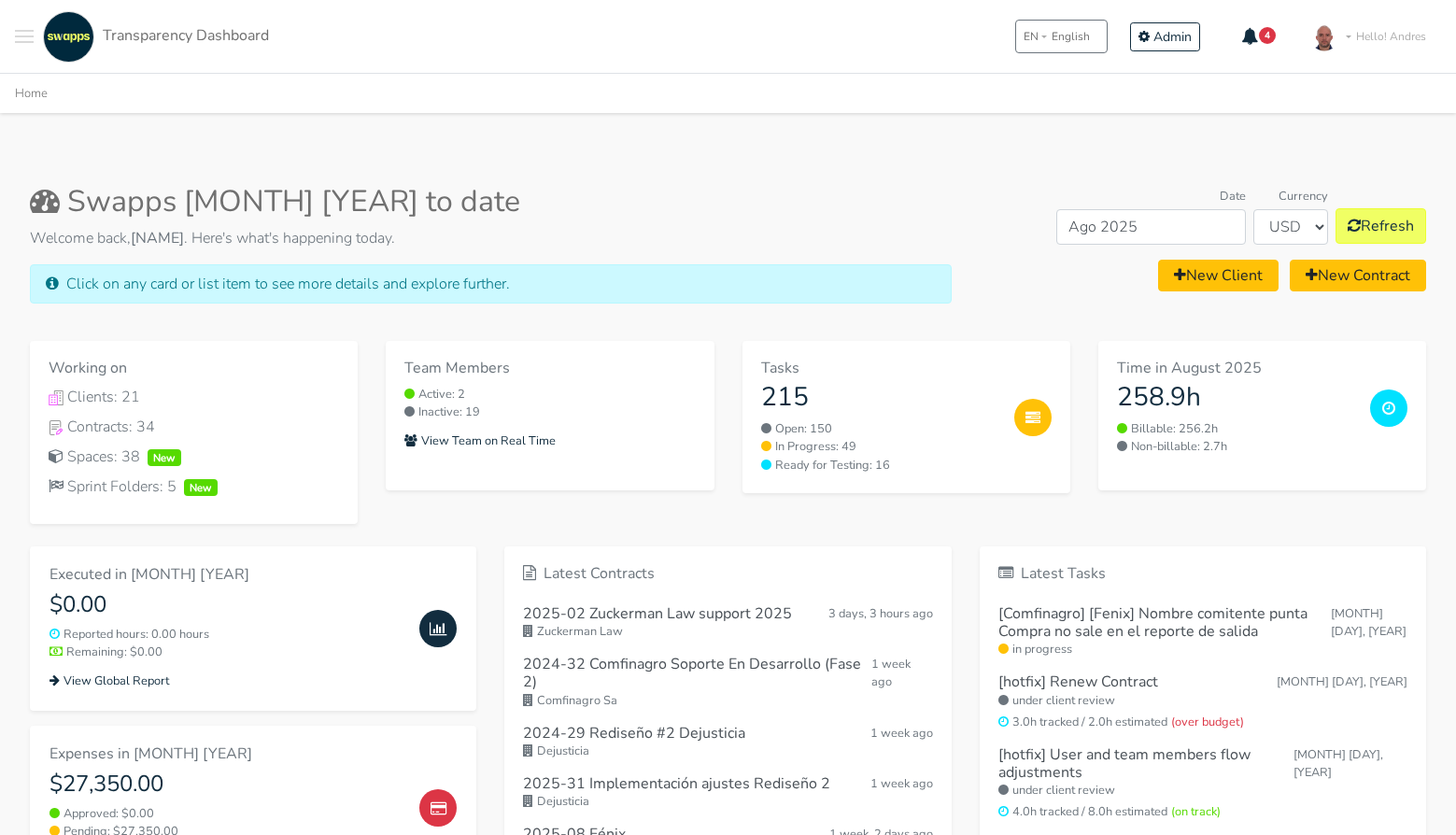 click on "4" at bounding box center (1267, 35) 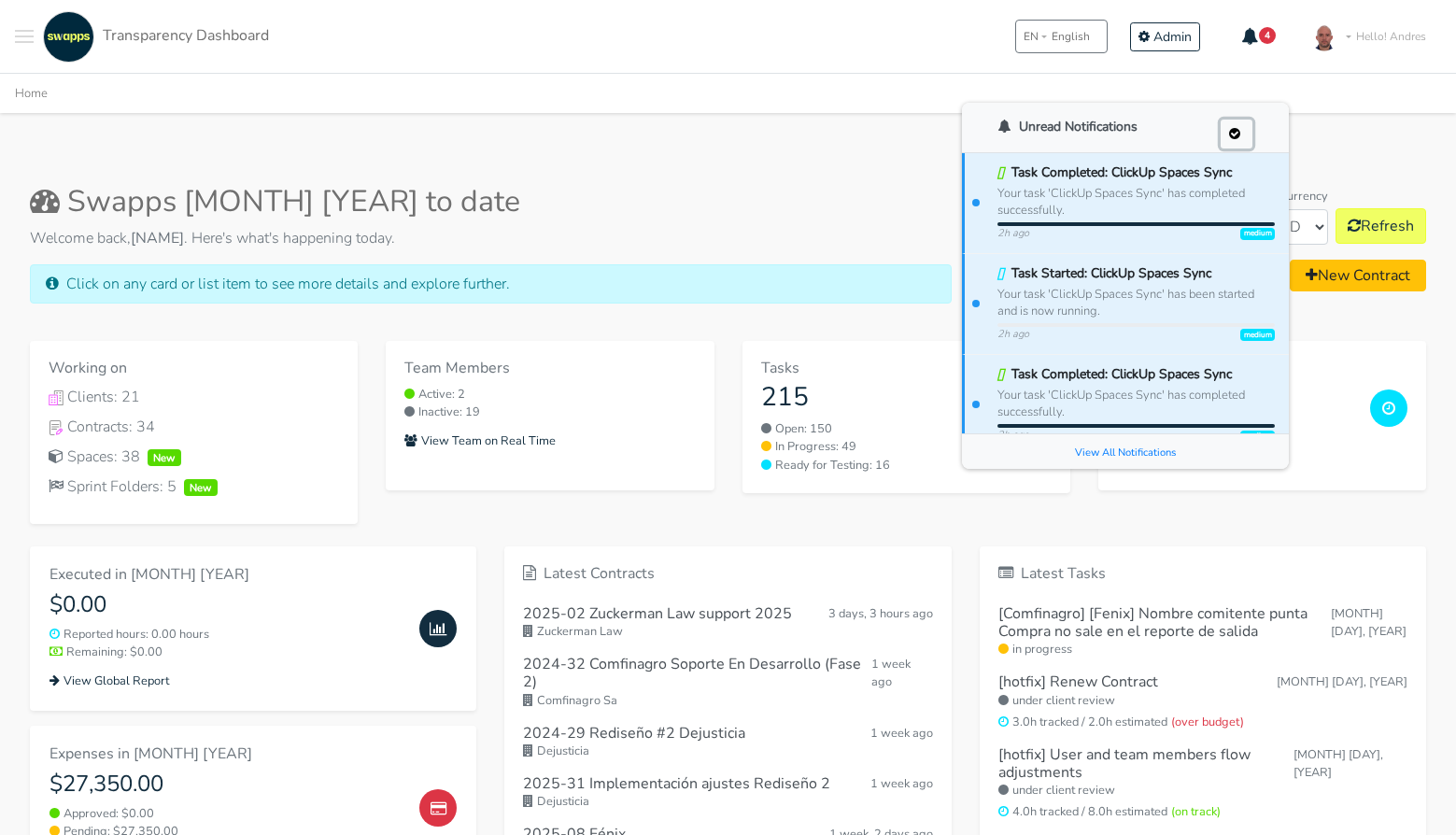 click at bounding box center [1235, 134] 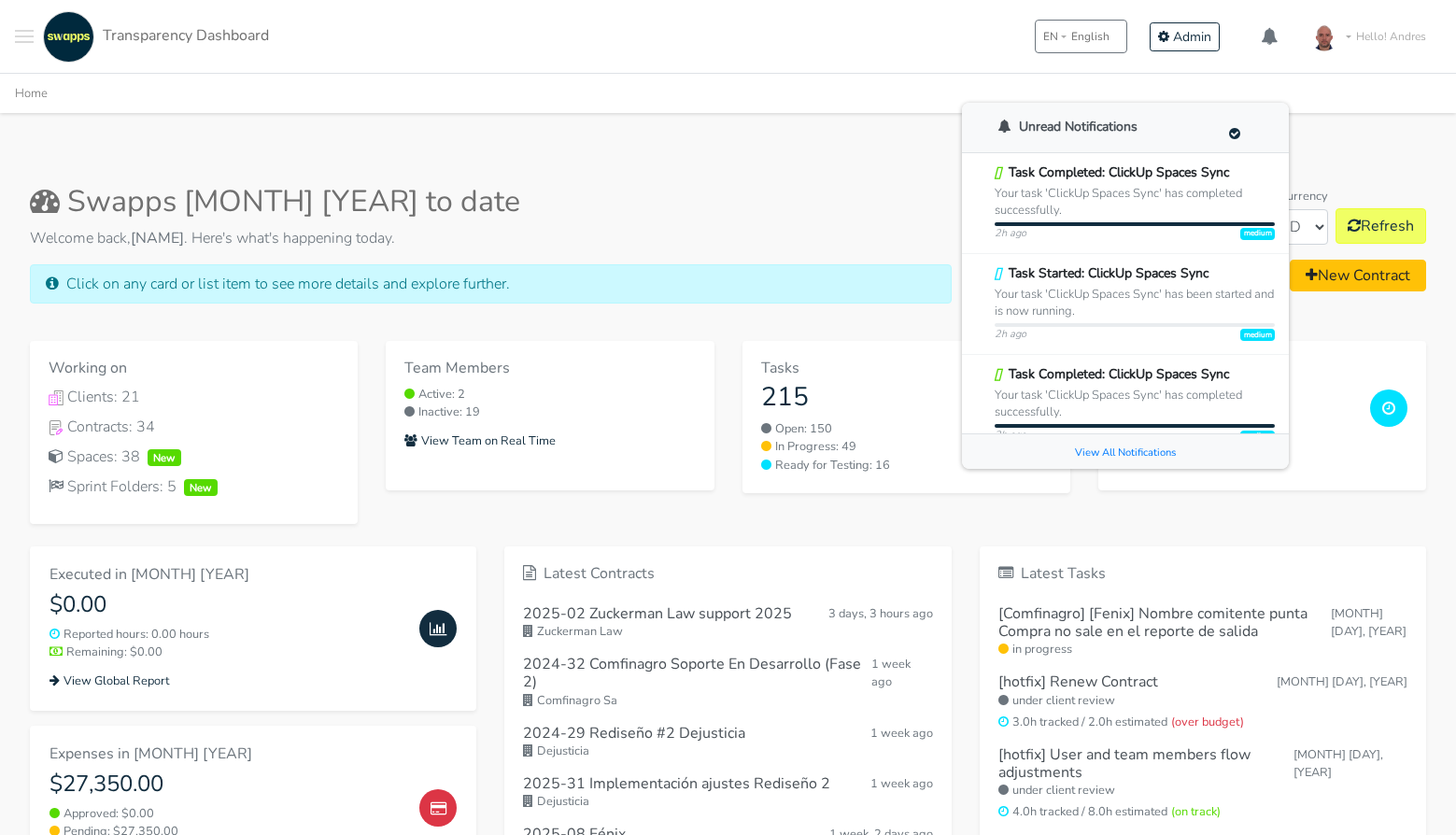 click on "Home" at bounding box center (728, 92) 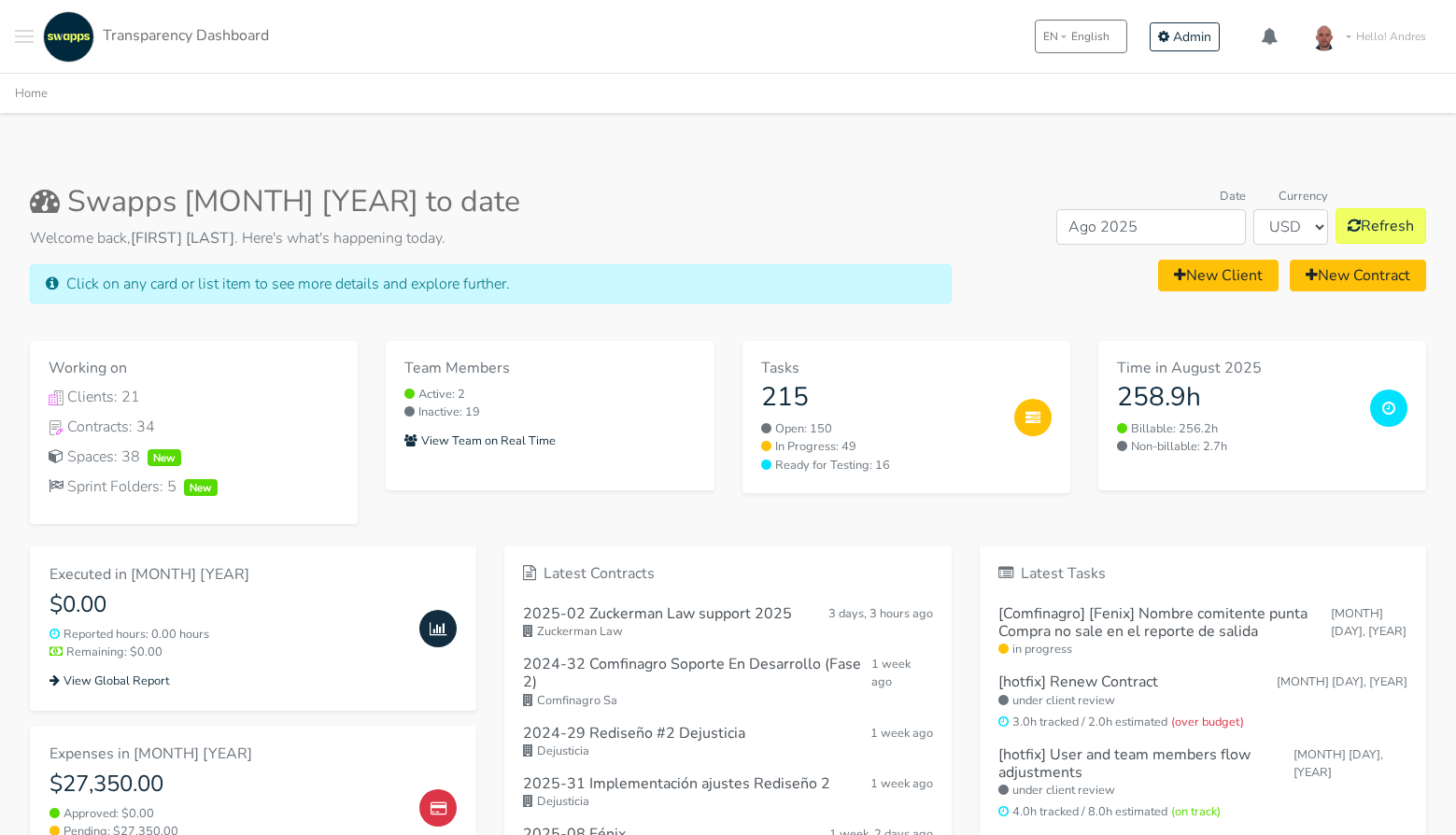 scroll, scrollTop: 0, scrollLeft: 0, axis: both 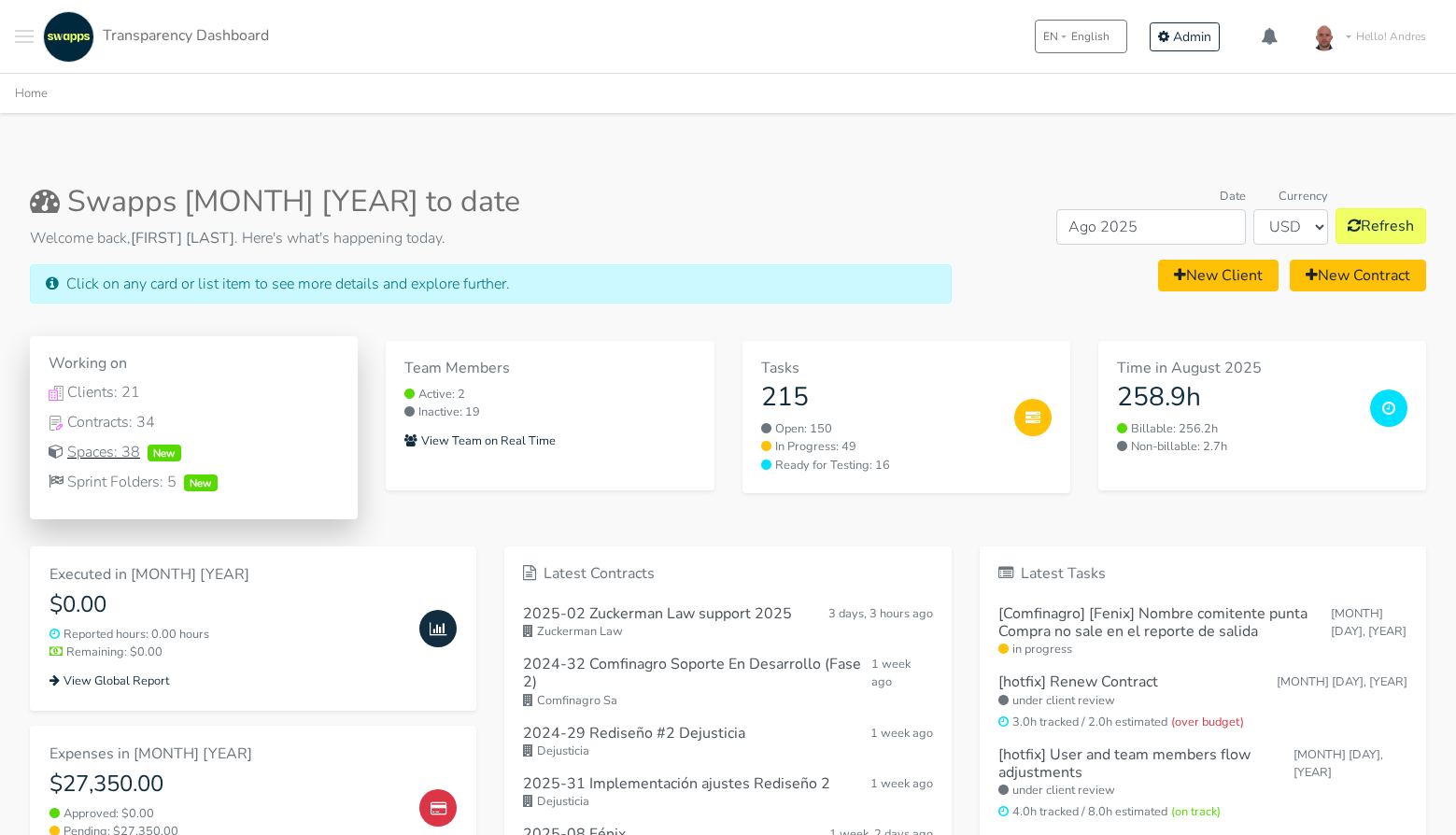 click on "Spaces: 38
New" at bounding box center [193, 452] 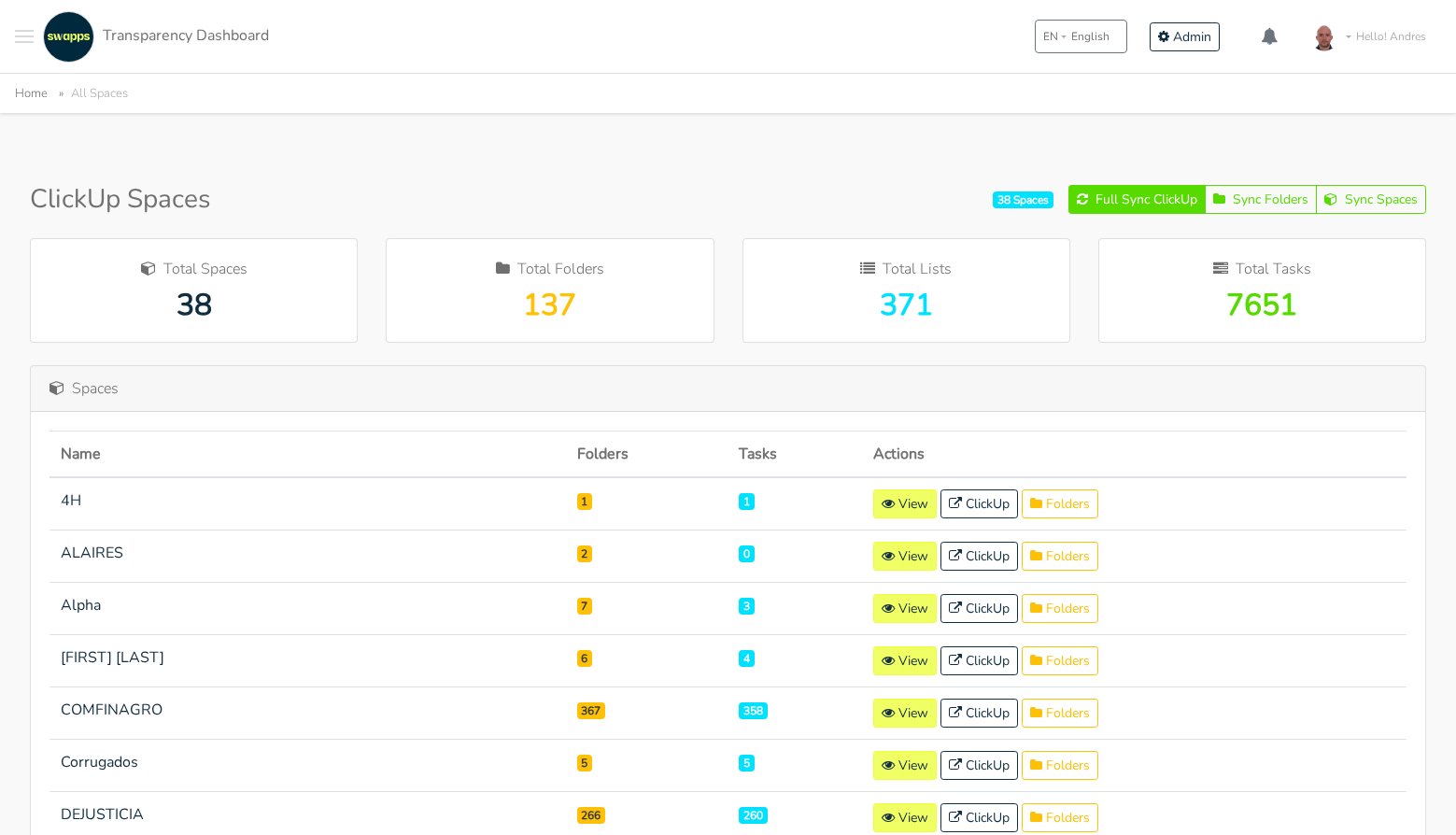 scroll, scrollTop: 0, scrollLeft: 0, axis: both 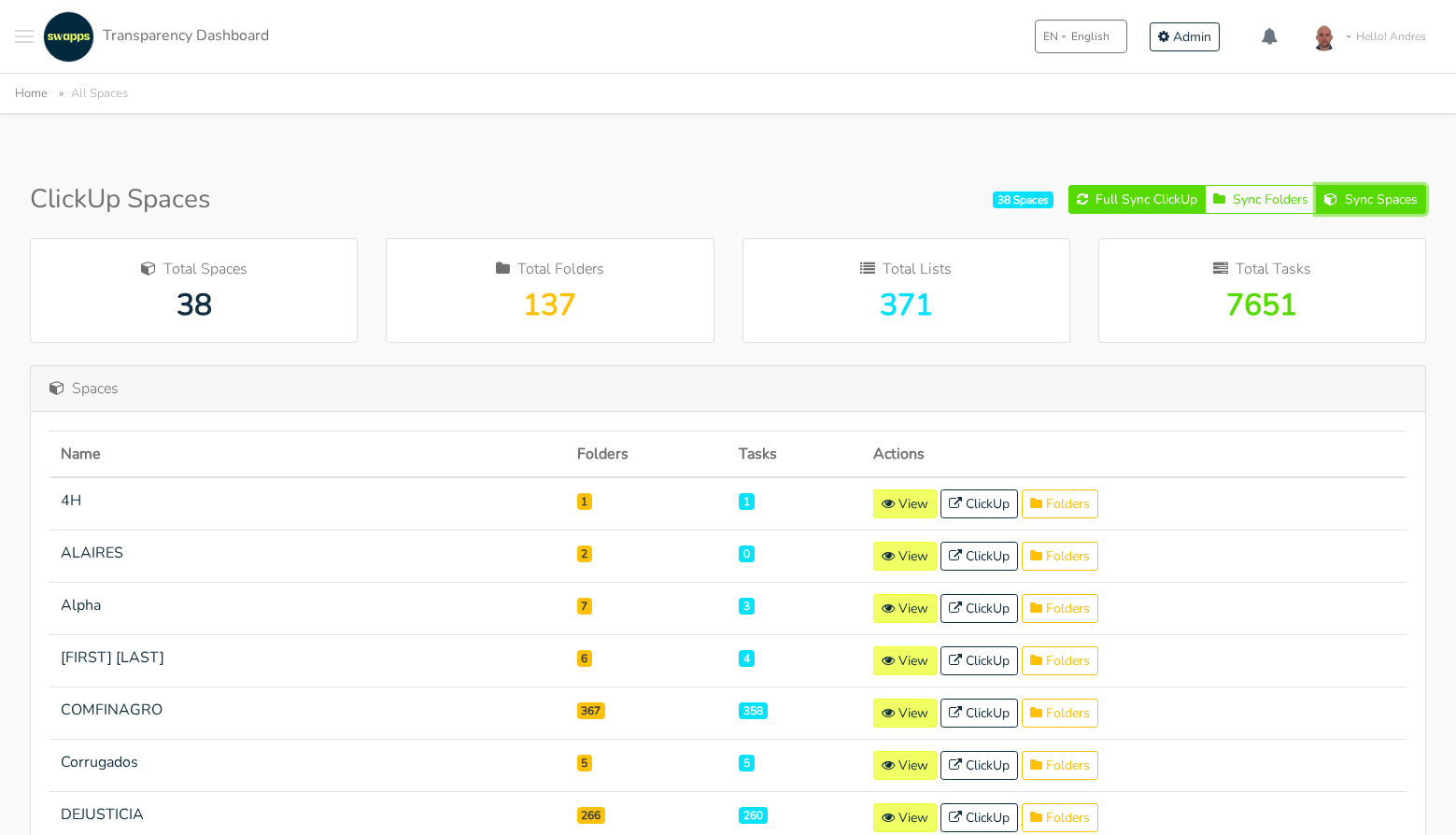 click on "Sync Spaces" at bounding box center (1371, 199) 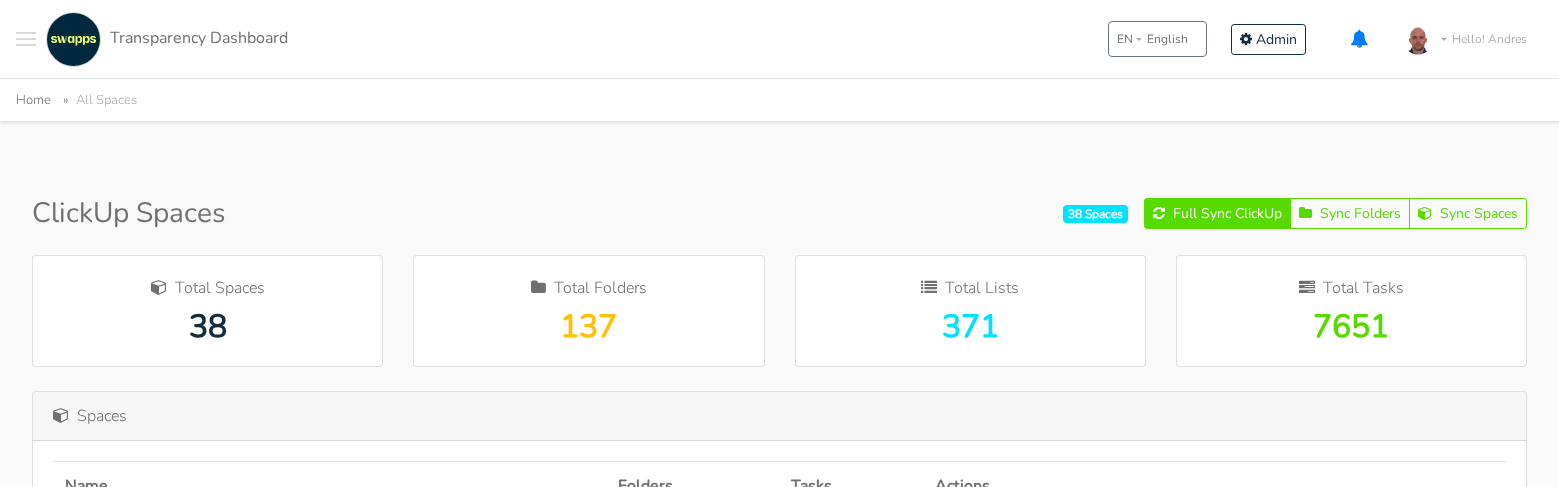 click on "0" at bounding box center [1359, 39] 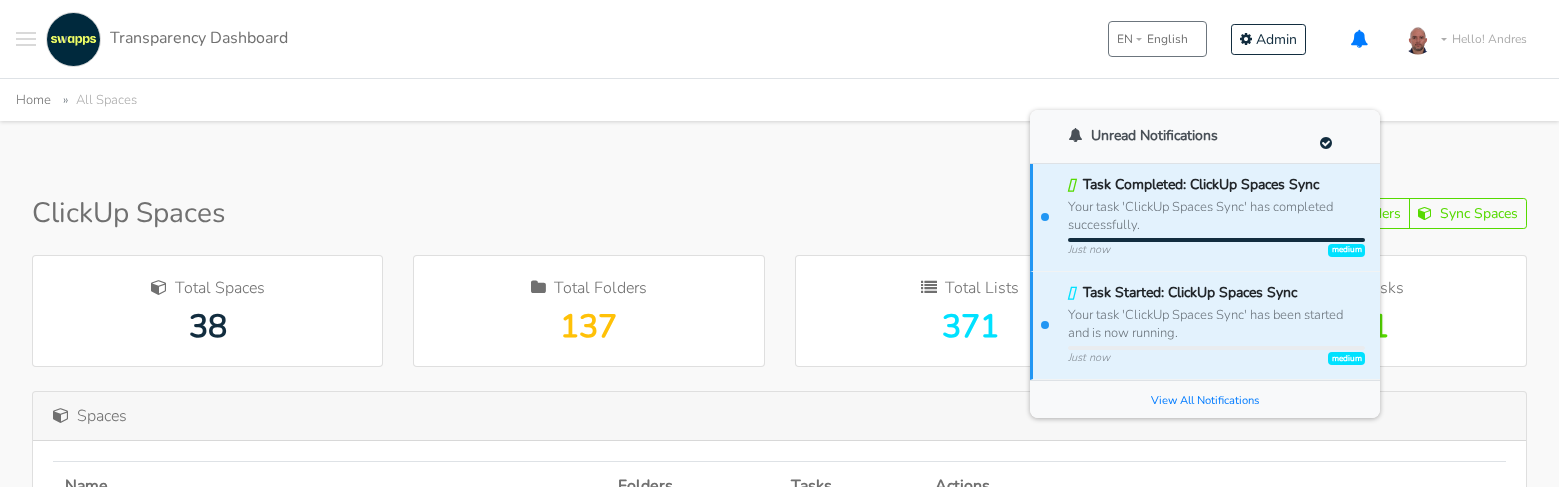 click at bounding box center (1359, 39) 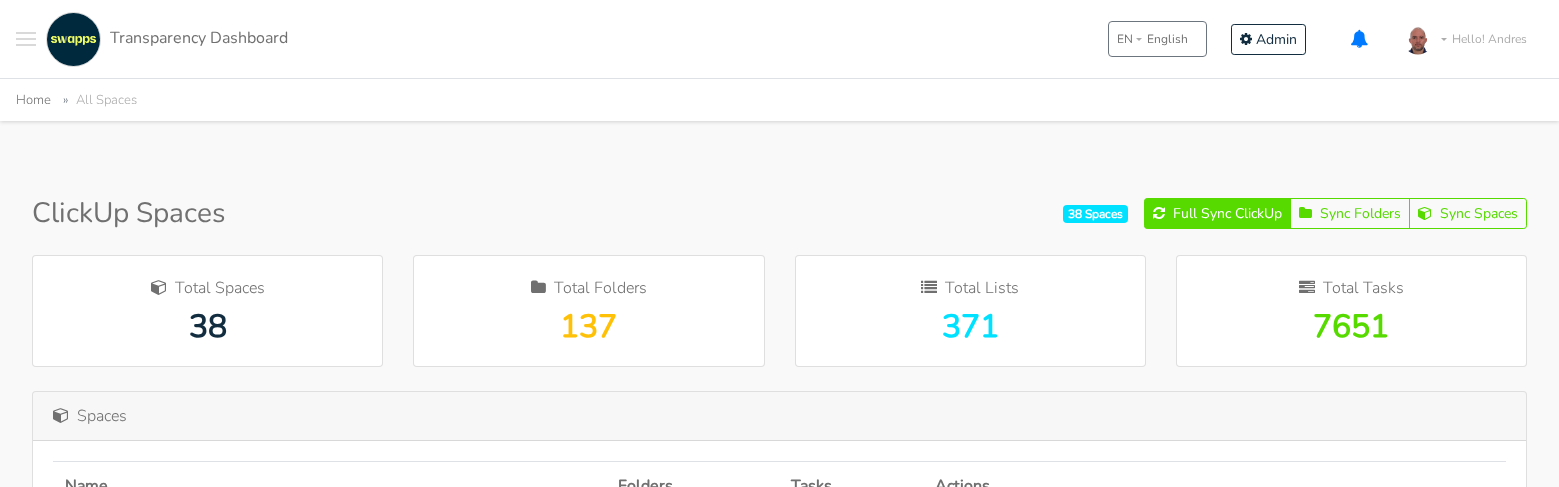 click at bounding box center (1359, 39) 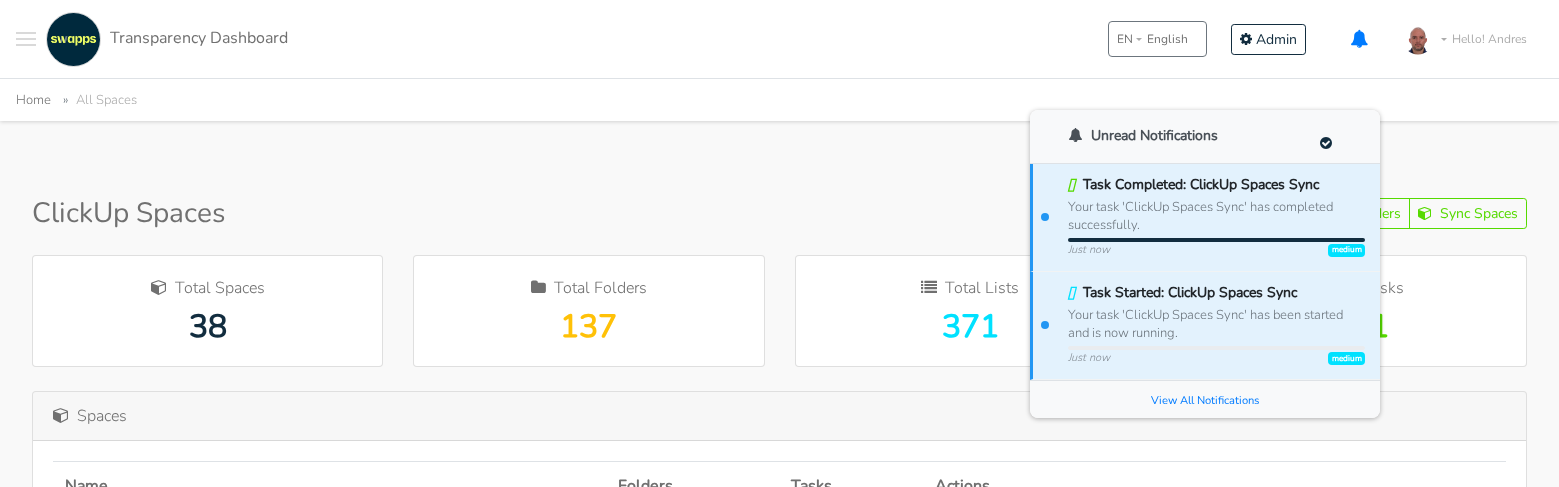 click at bounding box center (1359, 39) 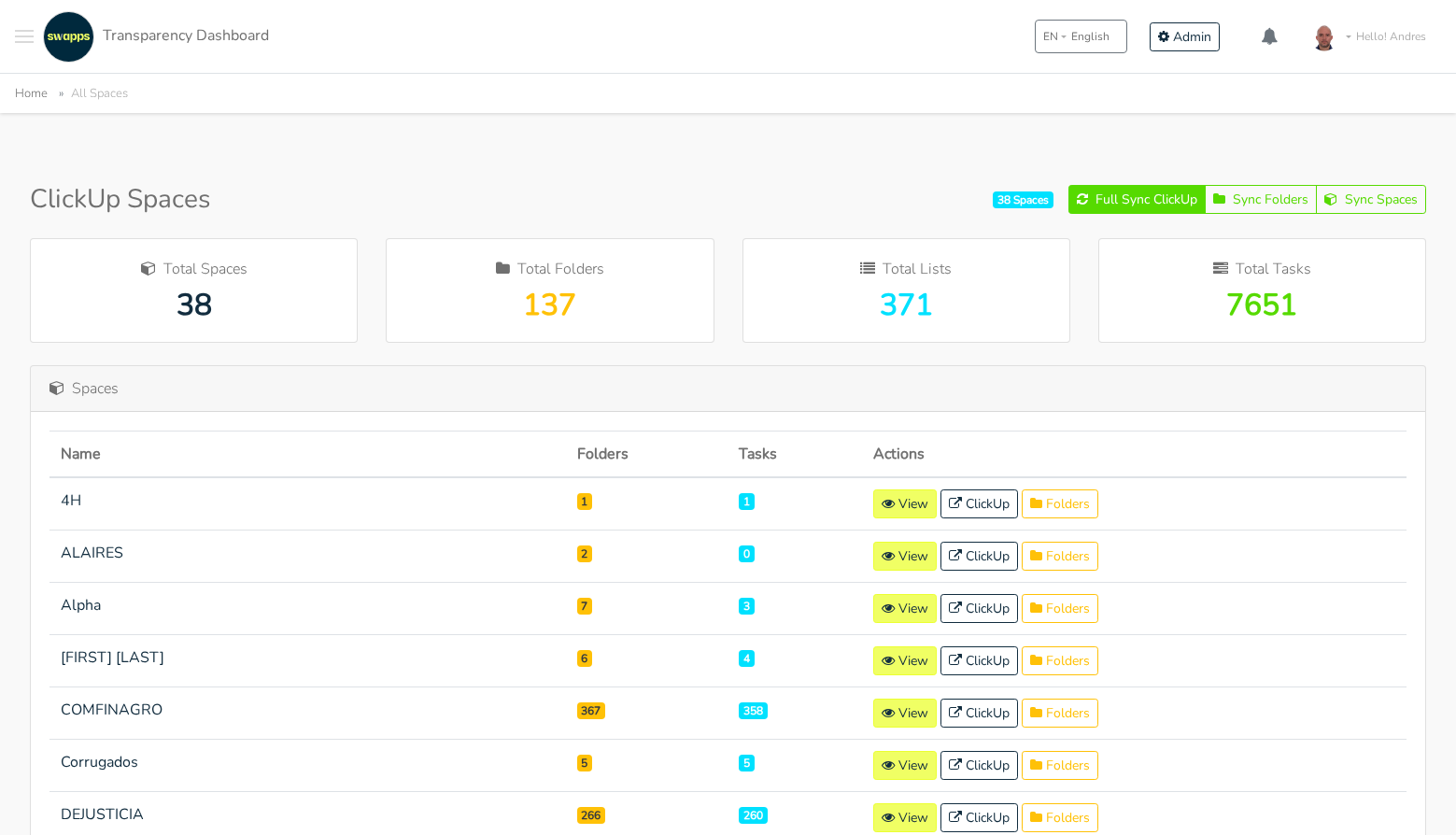 click at bounding box center [68, 36] 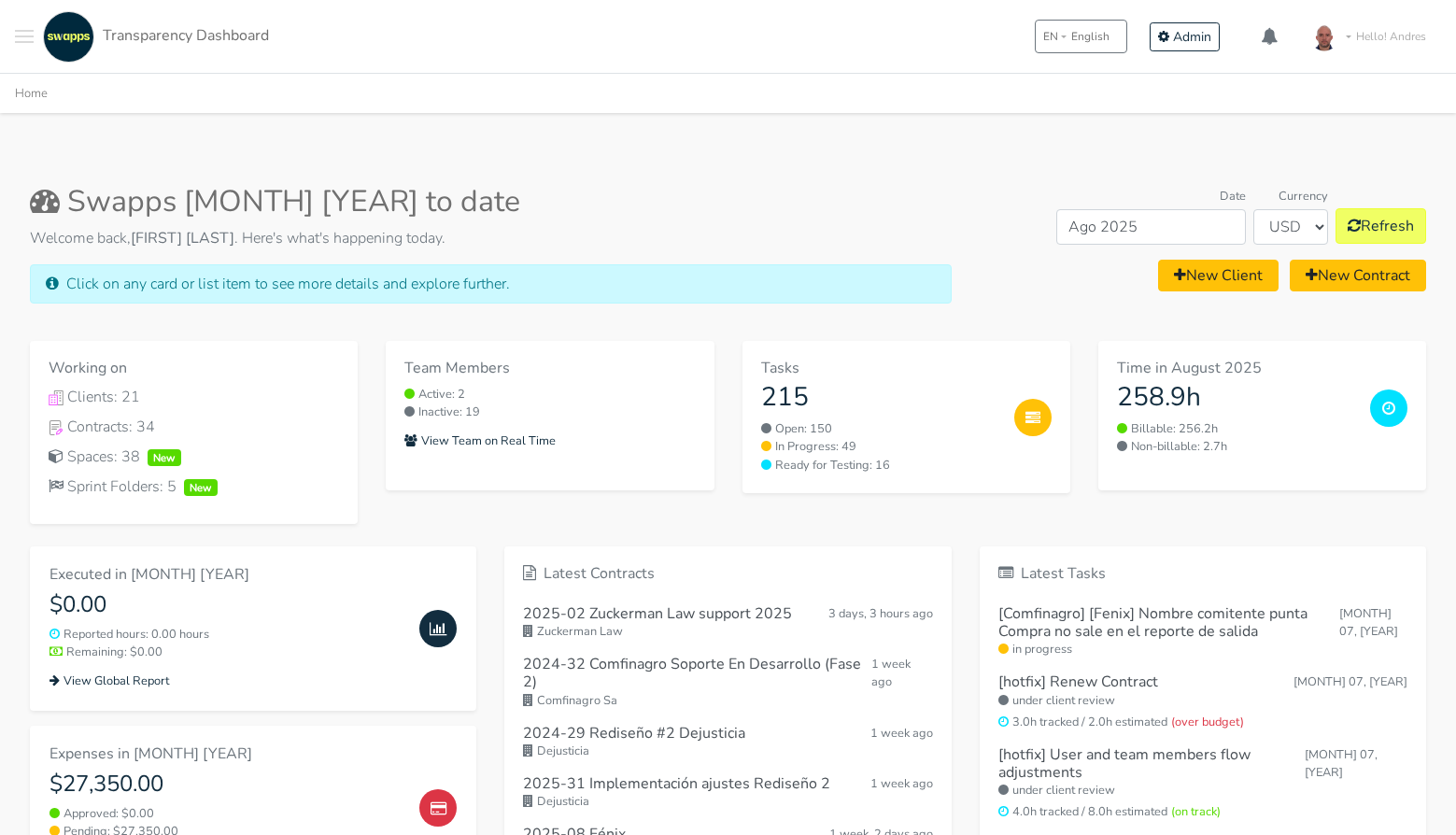 scroll, scrollTop: 0, scrollLeft: 0, axis: both 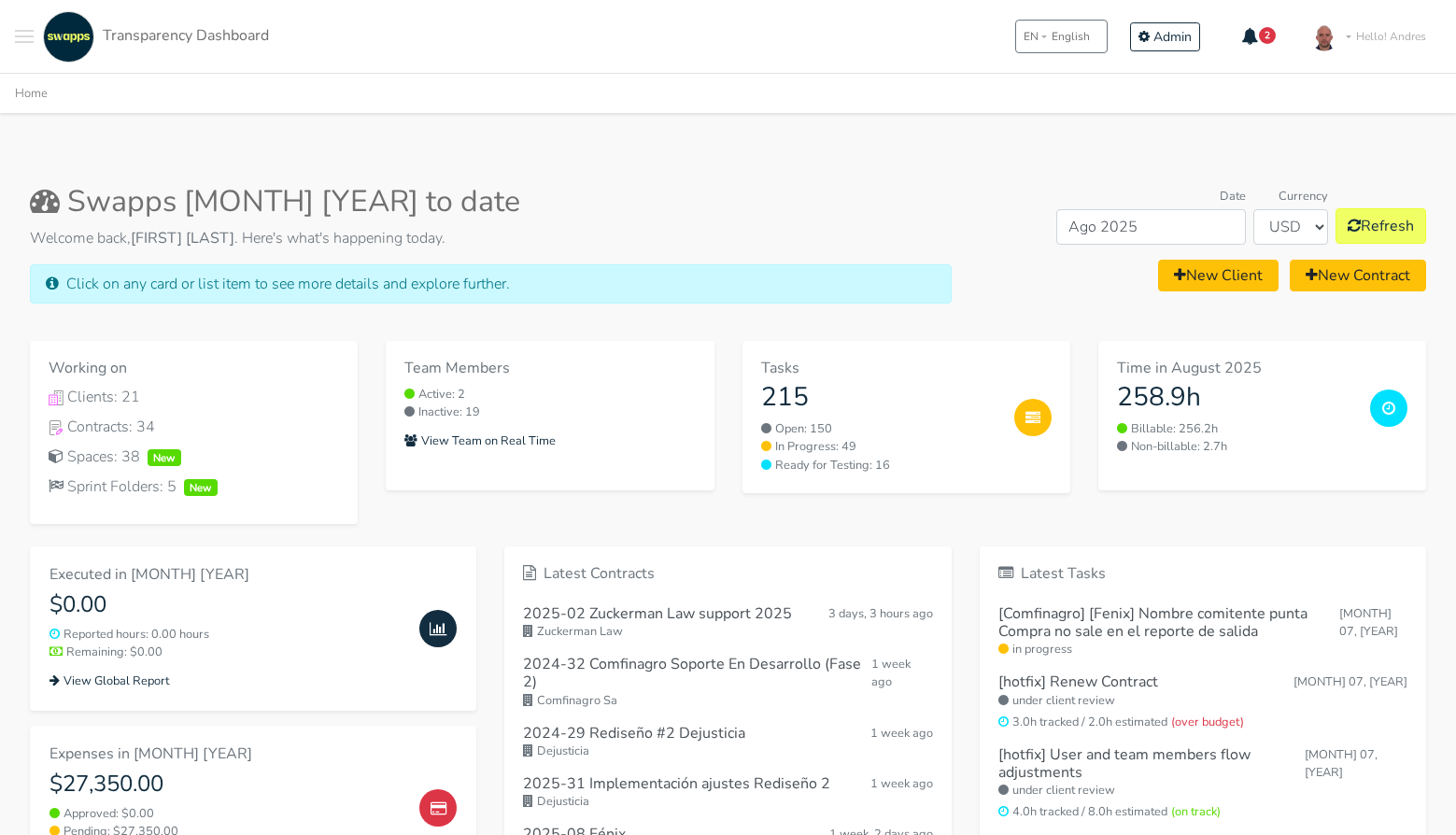 click on "Swapps [MONTH] [YEAR] to date
Welcome back,    [FIRST] [LAST] .
Here's what's happening today.
Click on any card or list item to see more details and explore further." at bounding box center [490, 251] 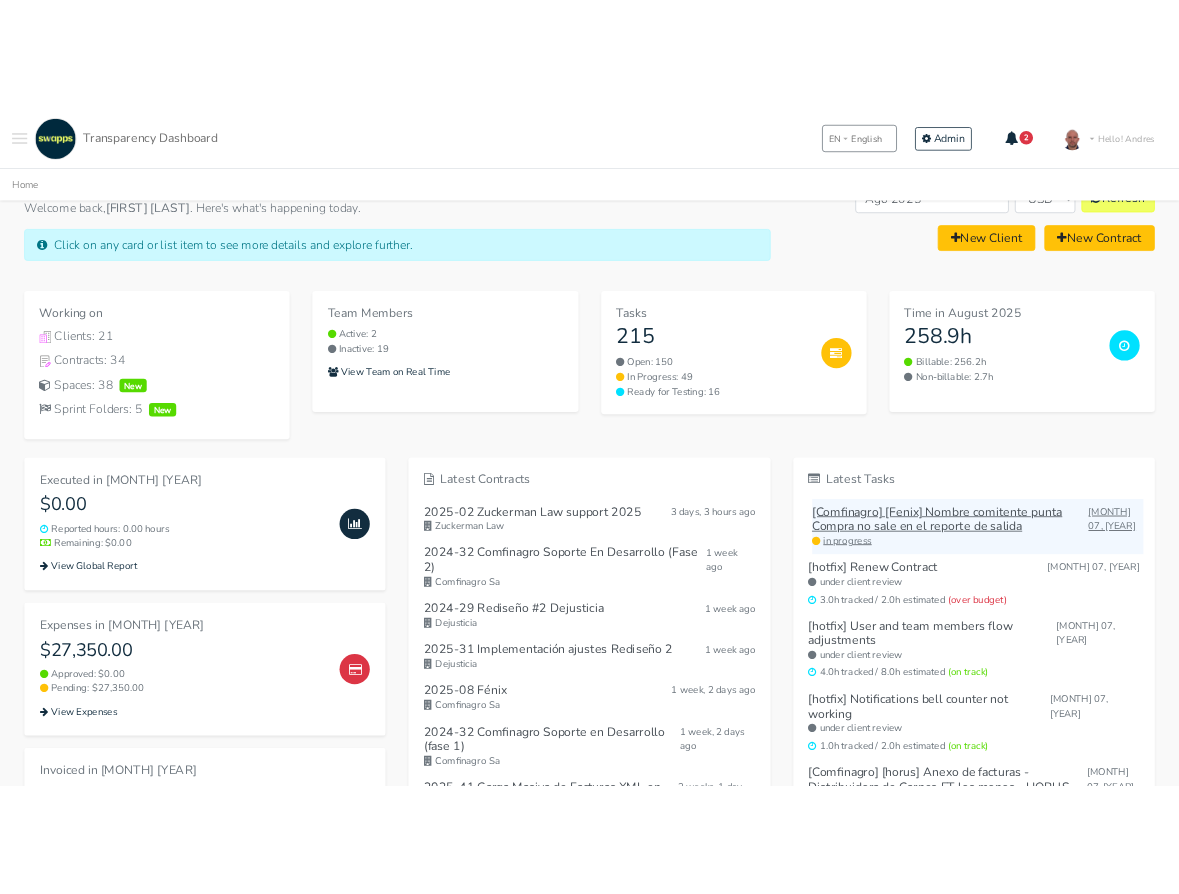 scroll, scrollTop: 0, scrollLeft: 0, axis: both 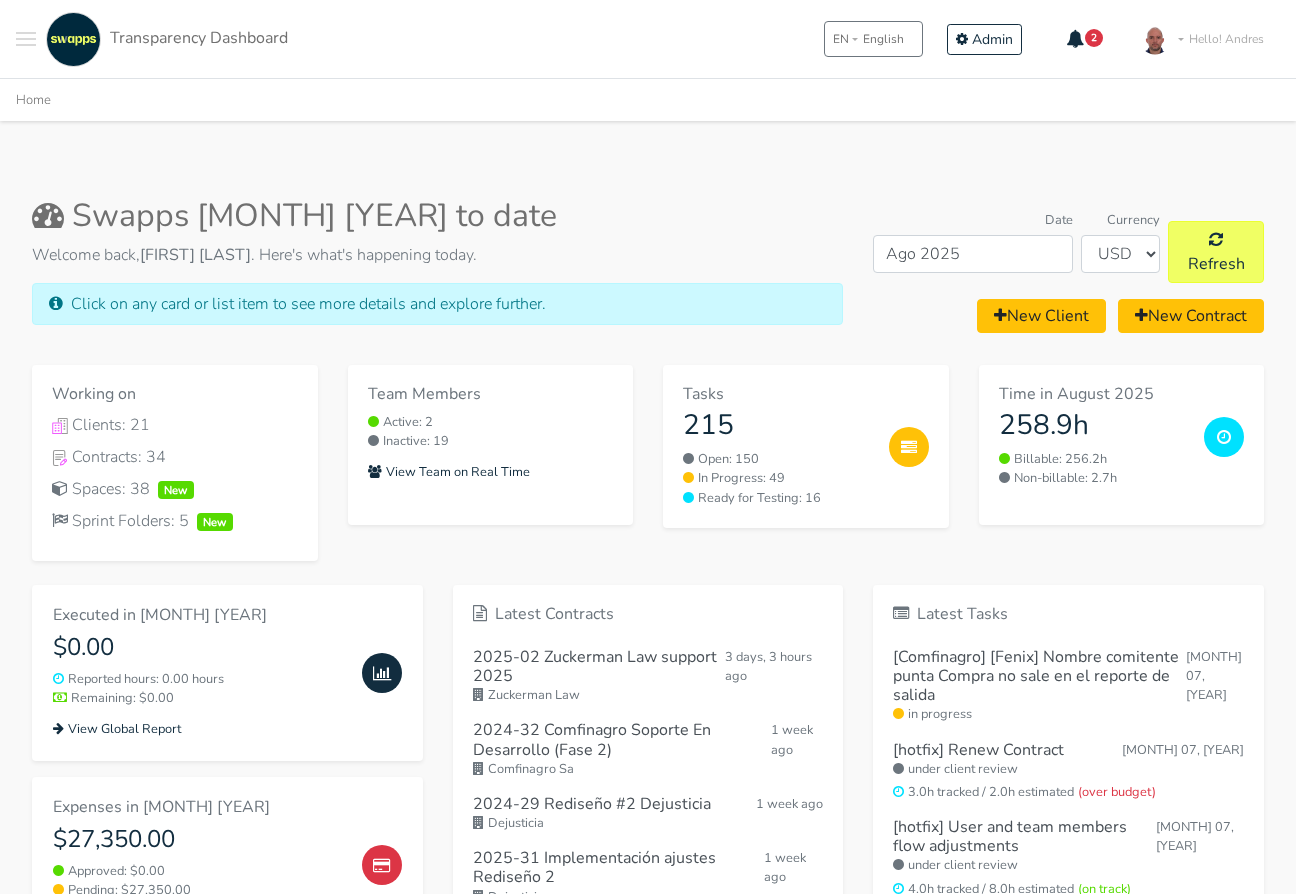 click on "Time in [MONTH] [YEAR]
258.9h
Billable: 256.2h
Non-billable: 2.7h" at bounding box center (1122, 462) 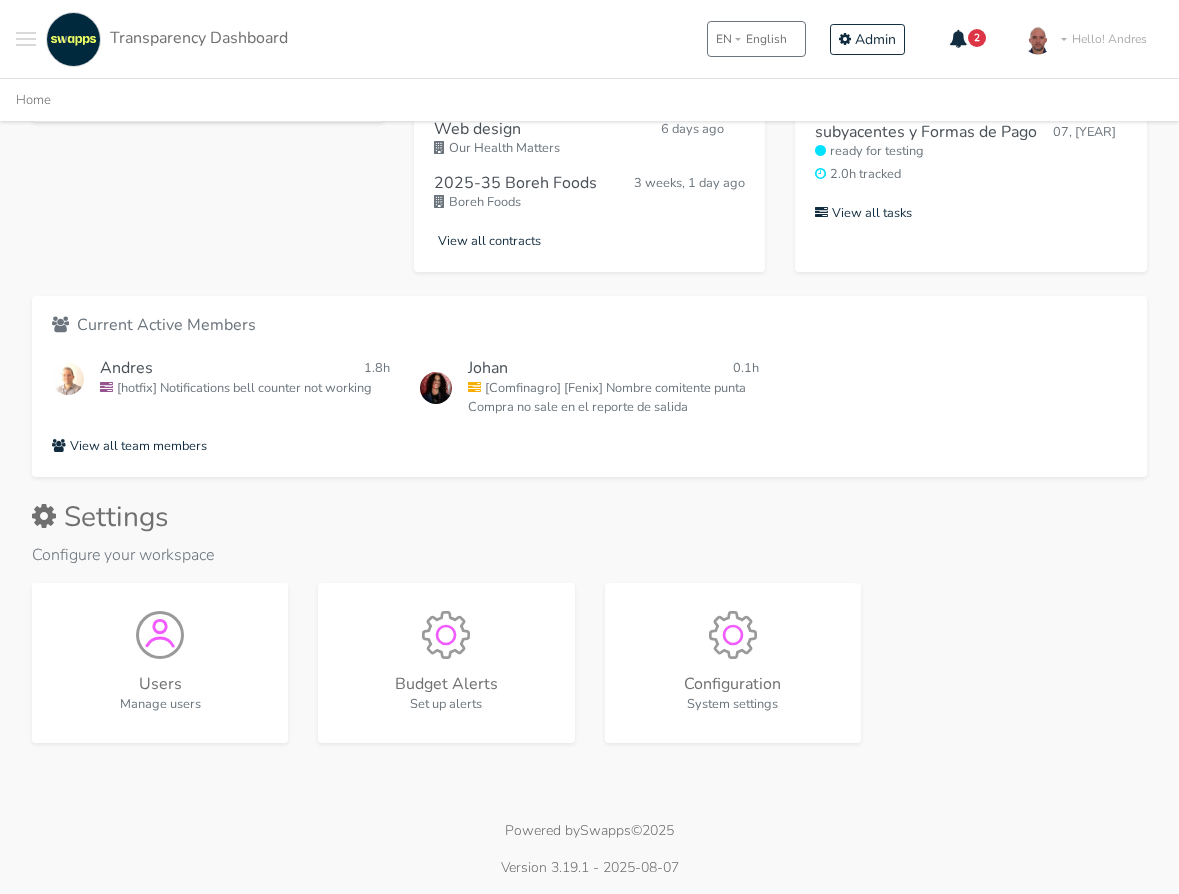scroll, scrollTop: 0, scrollLeft: 0, axis: both 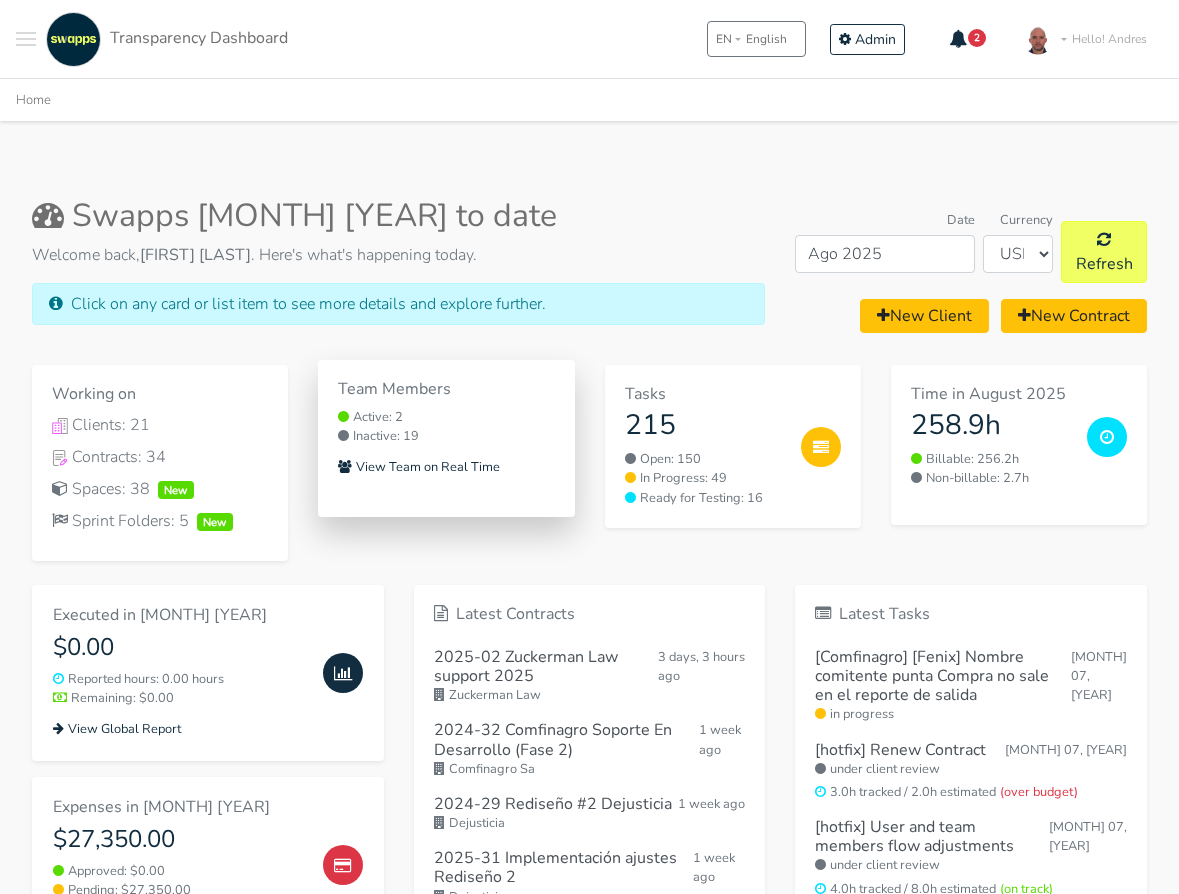 click on "Active: 2" at bounding box center [446, 417] 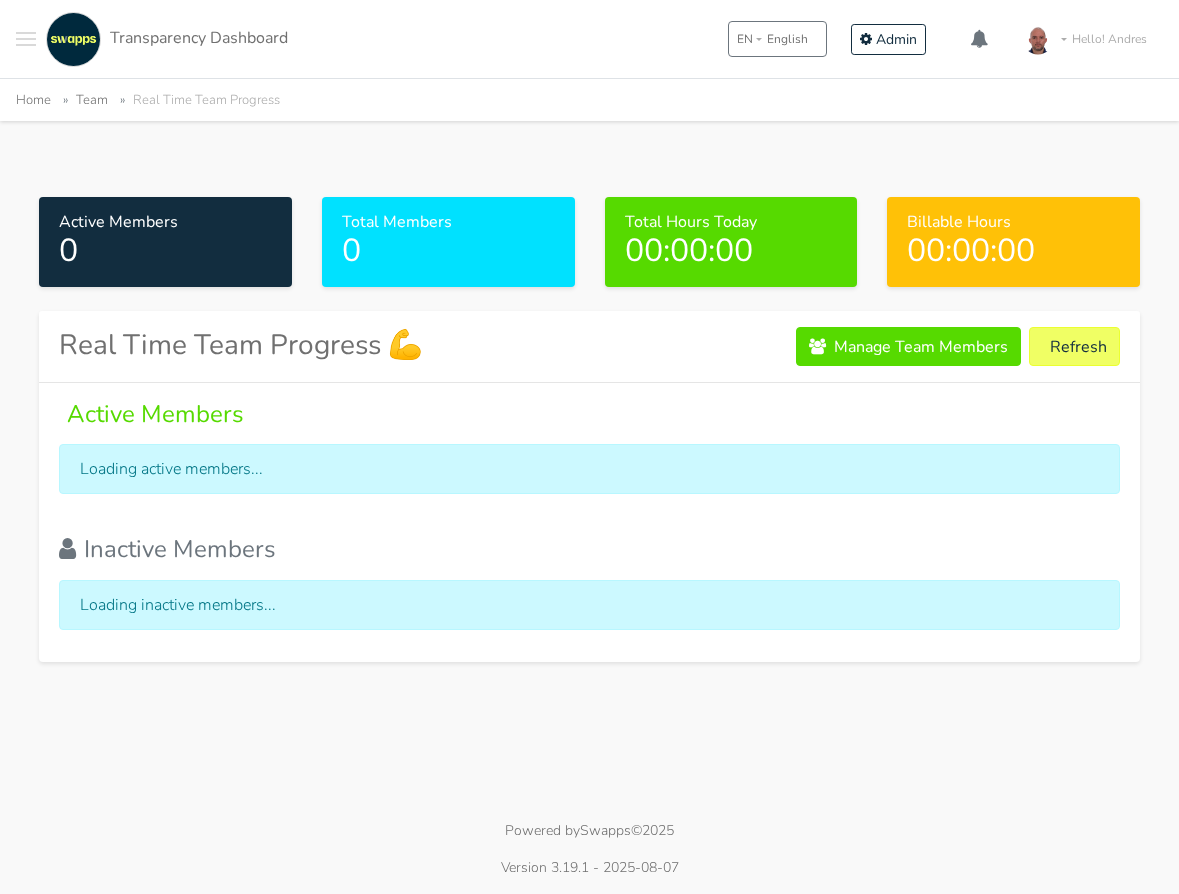 scroll, scrollTop: 0, scrollLeft: 0, axis: both 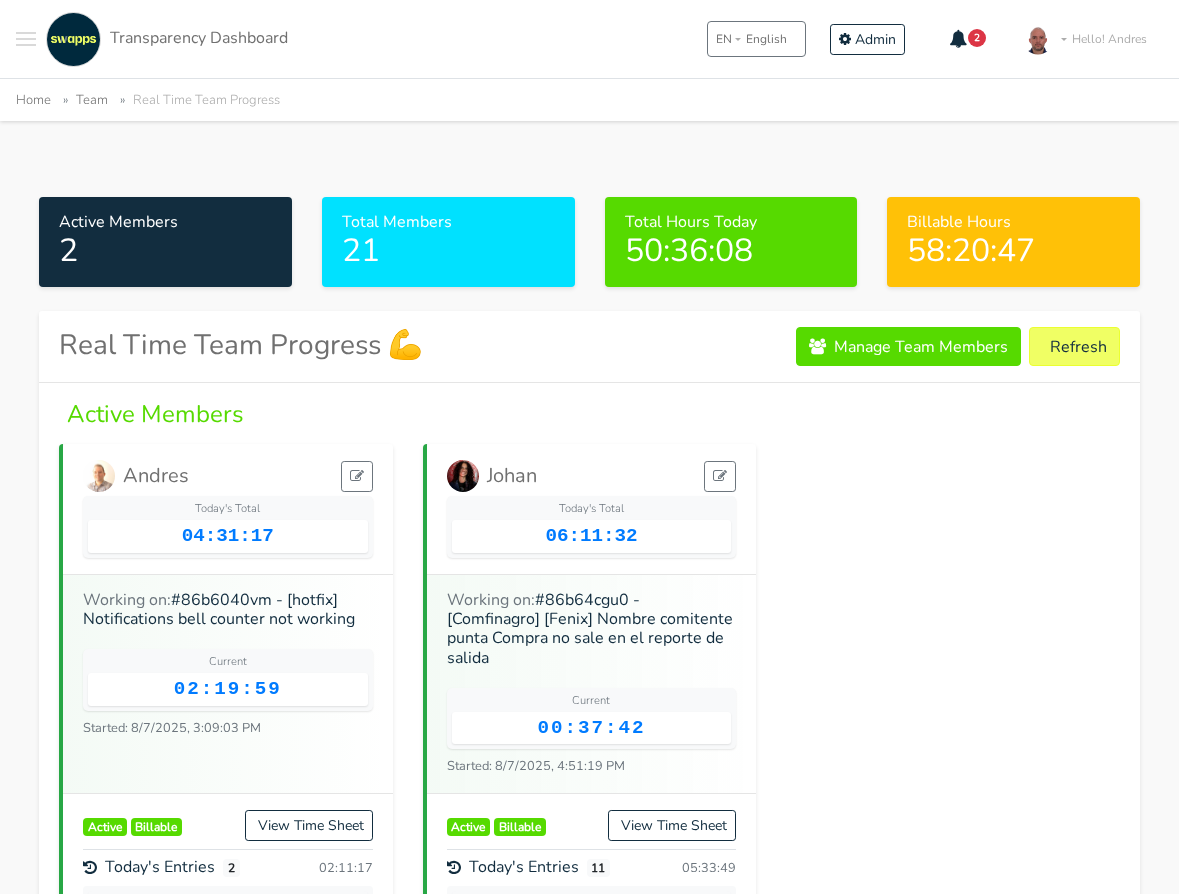 click on "Transparency Dashboard" at bounding box center (199, 38) 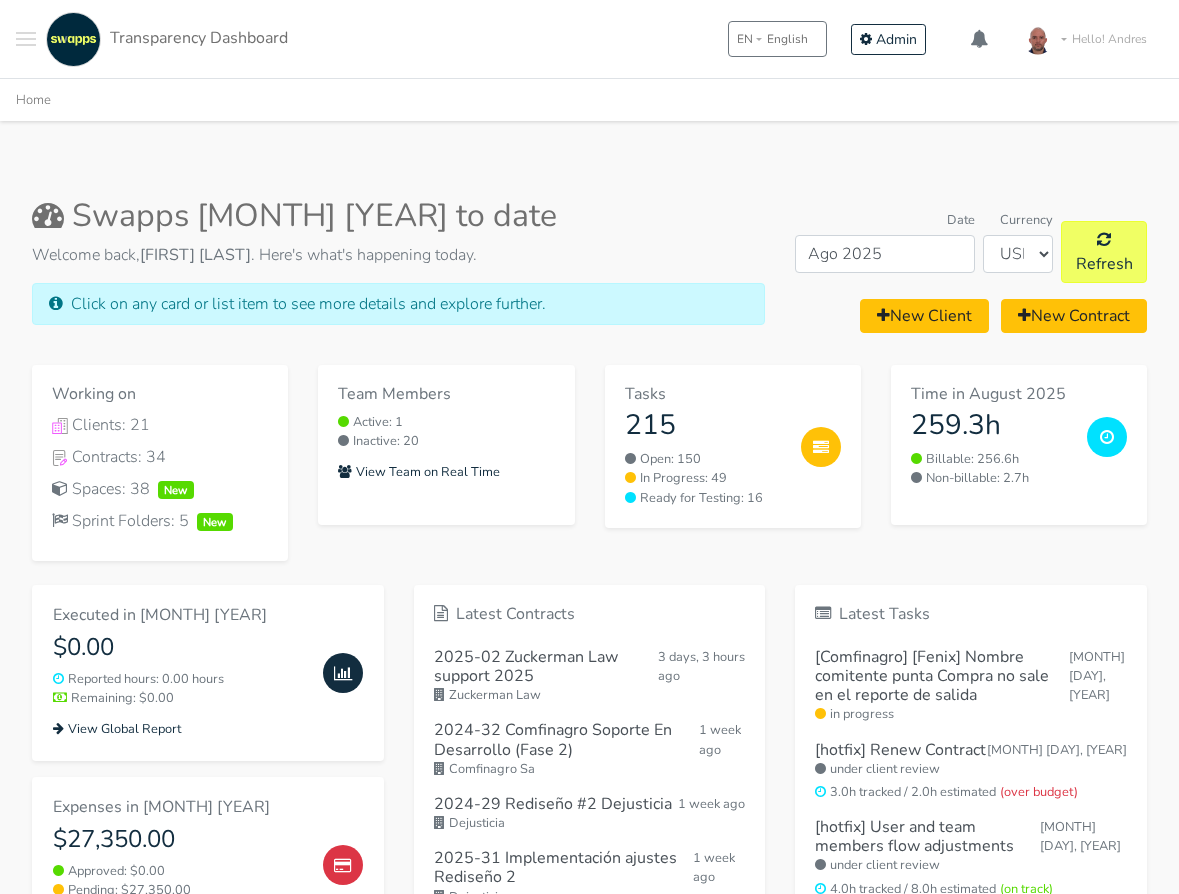 scroll, scrollTop: 0, scrollLeft: 0, axis: both 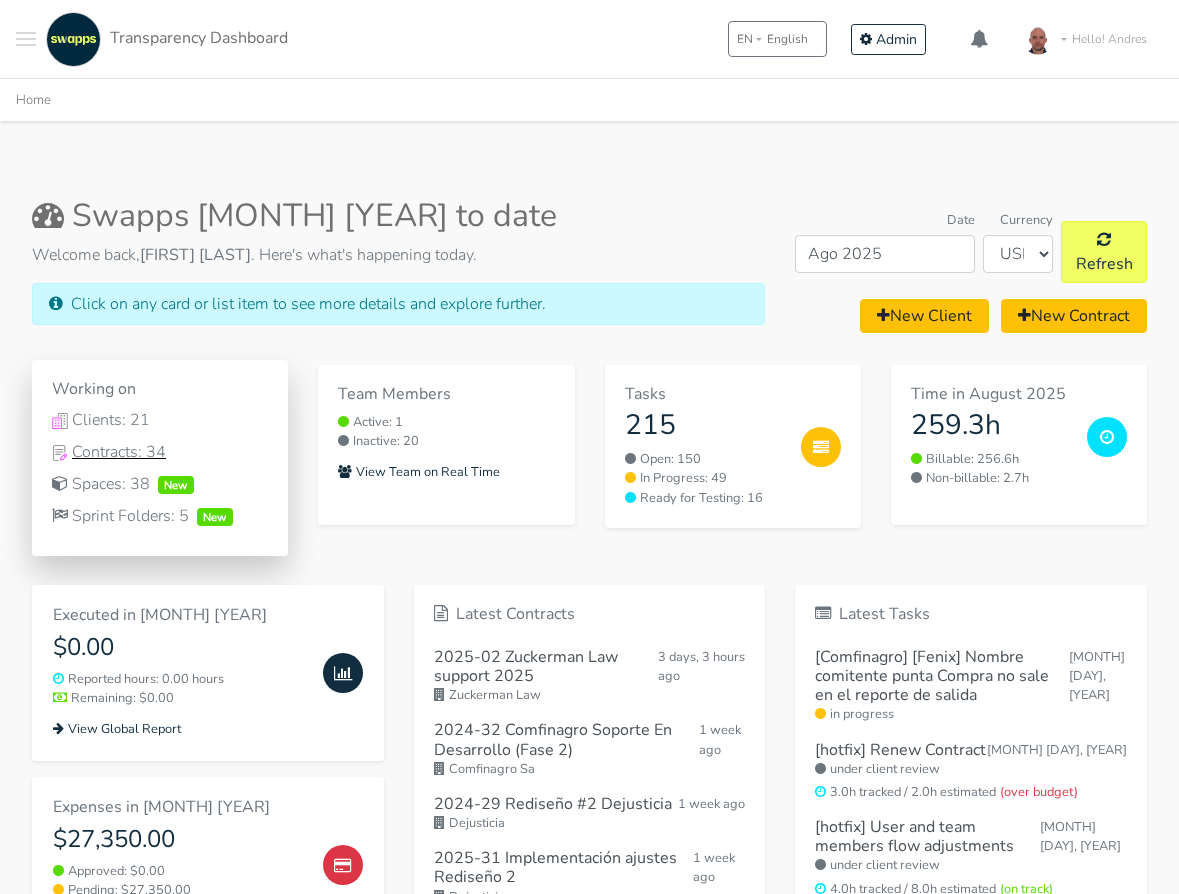 click on "Contracts: 34" at bounding box center (160, 452) 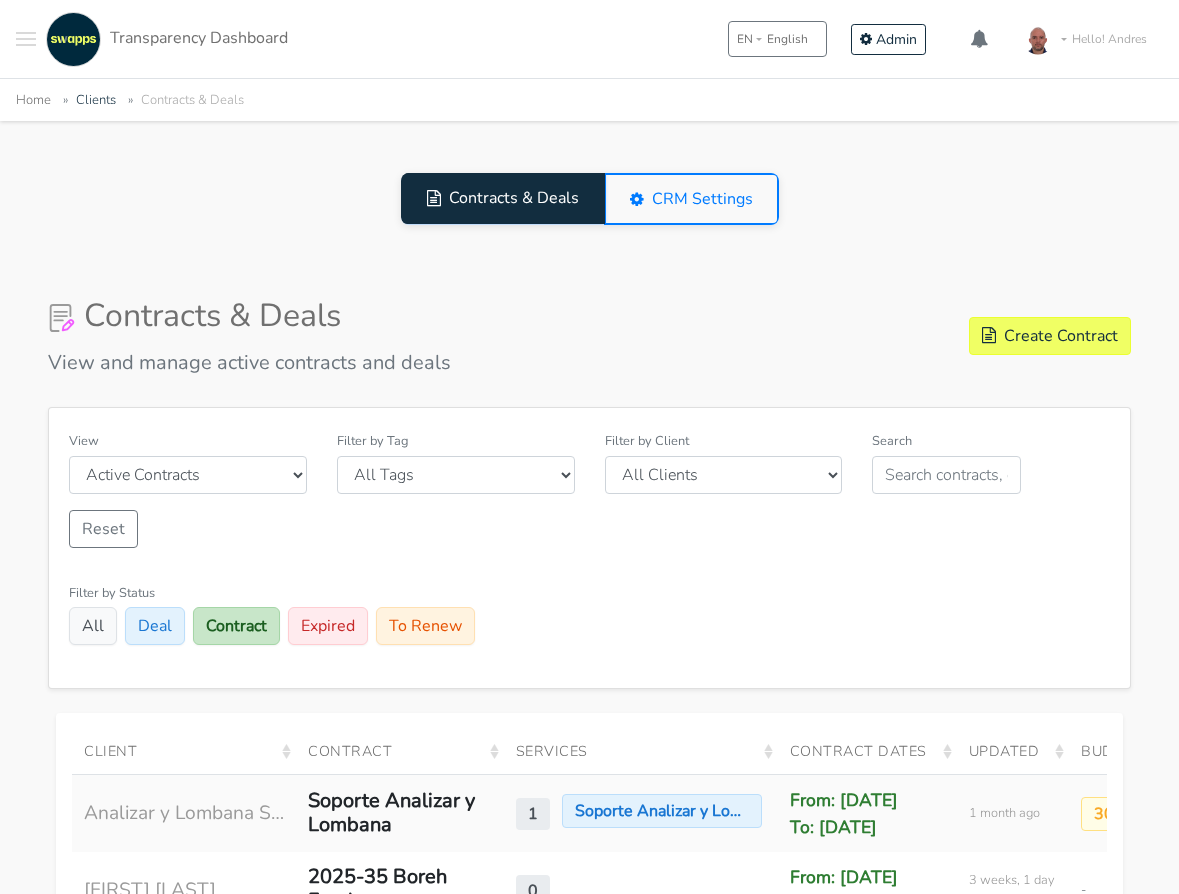 scroll, scrollTop: 0, scrollLeft: 0, axis: both 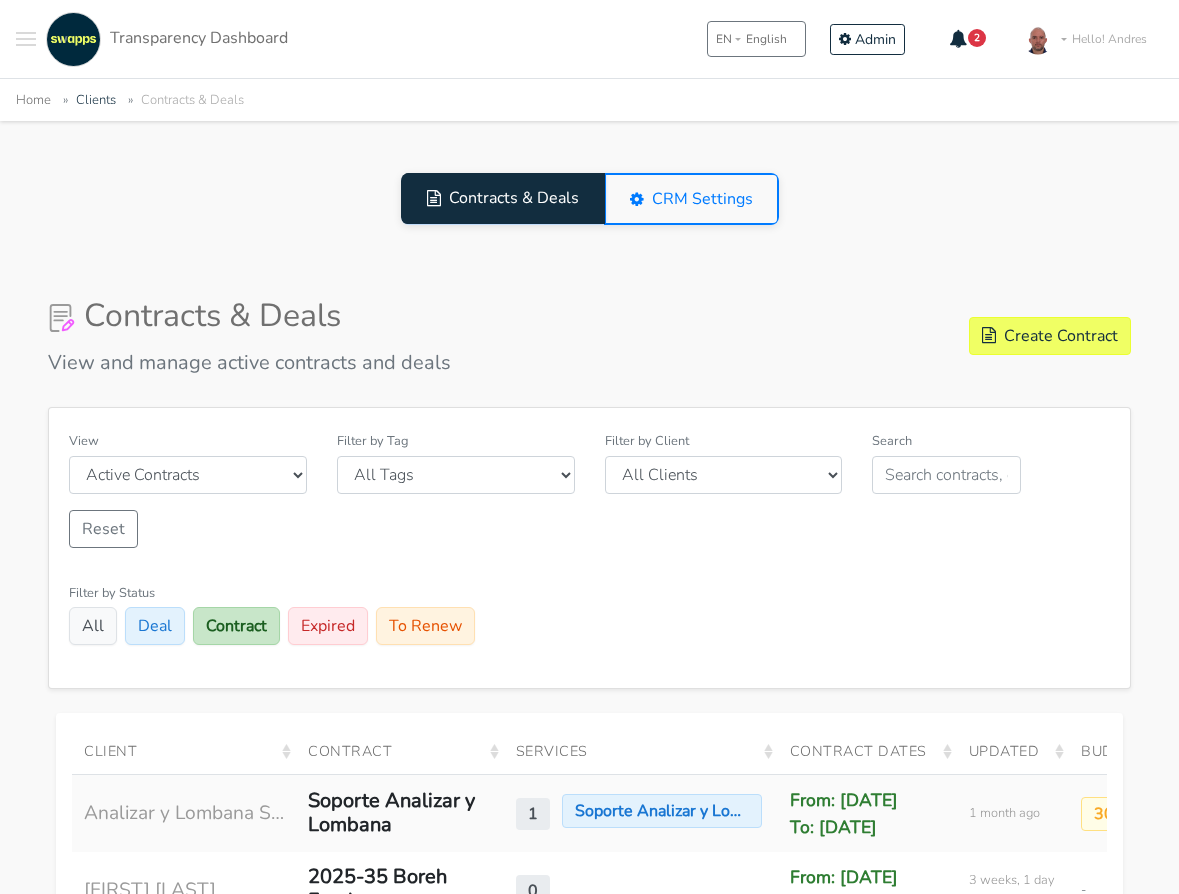 click on "2" at bounding box center [968, 39] 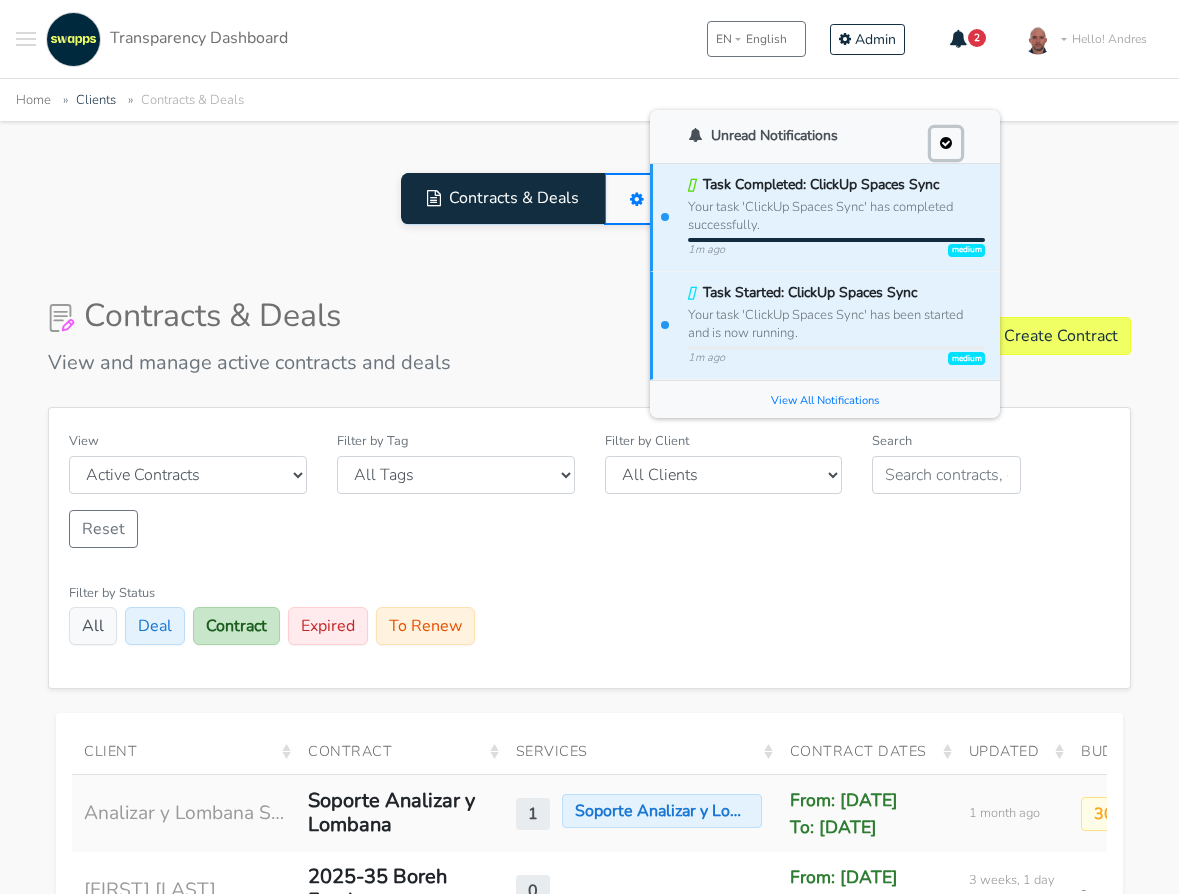 click at bounding box center [946, 143] 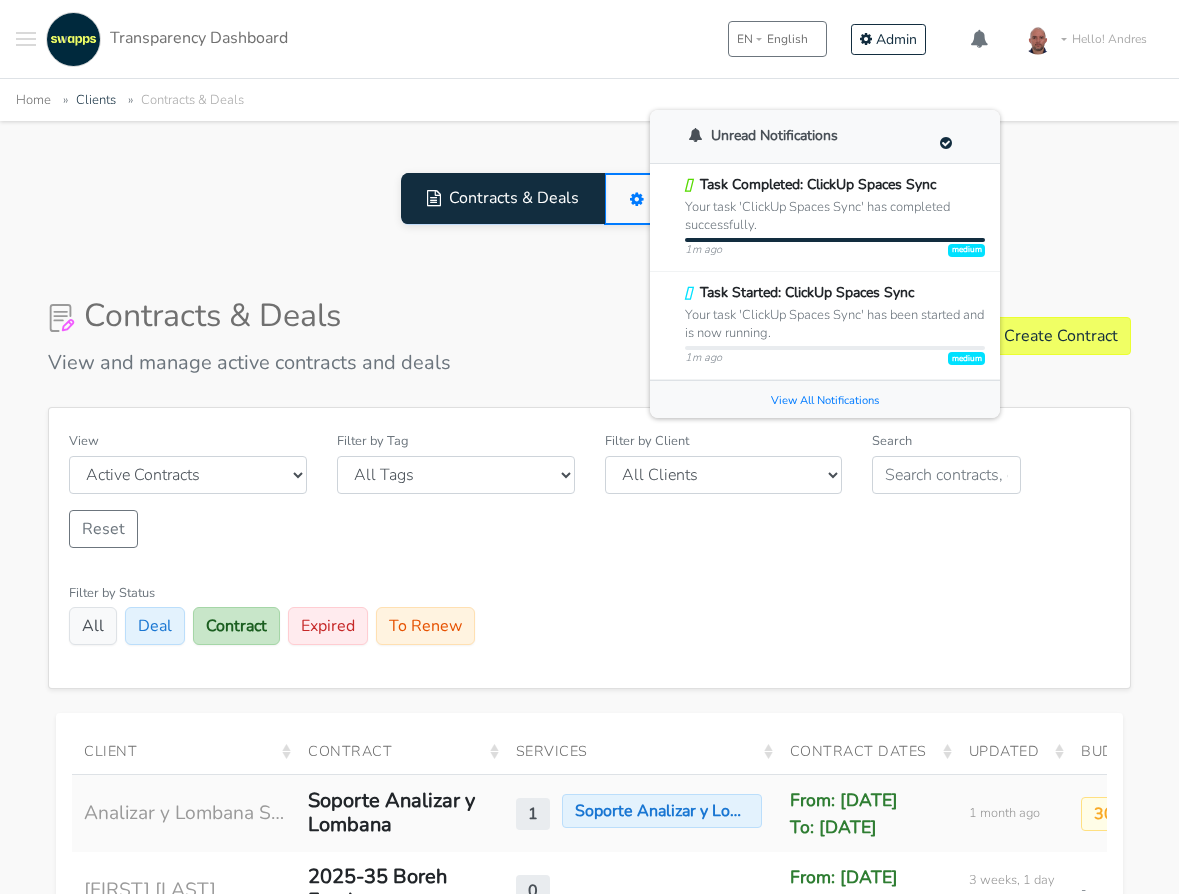 click on ".cls-1 {
fill: #F15CFF;
}
.cls-2 {
fill: #9a9a9a;
}
Clients
Contracts
Spaces
New
My Tickets
New
Sprints
New
.st0{fill:#6C6B86;}
.st1{fill:#FFFFFF;}
Tasks
Time
.st0{fill:#6C6B86;}
.st1{fill:#FFFFFF;}
Team
Global Report" at bounding box center [589, 1919] 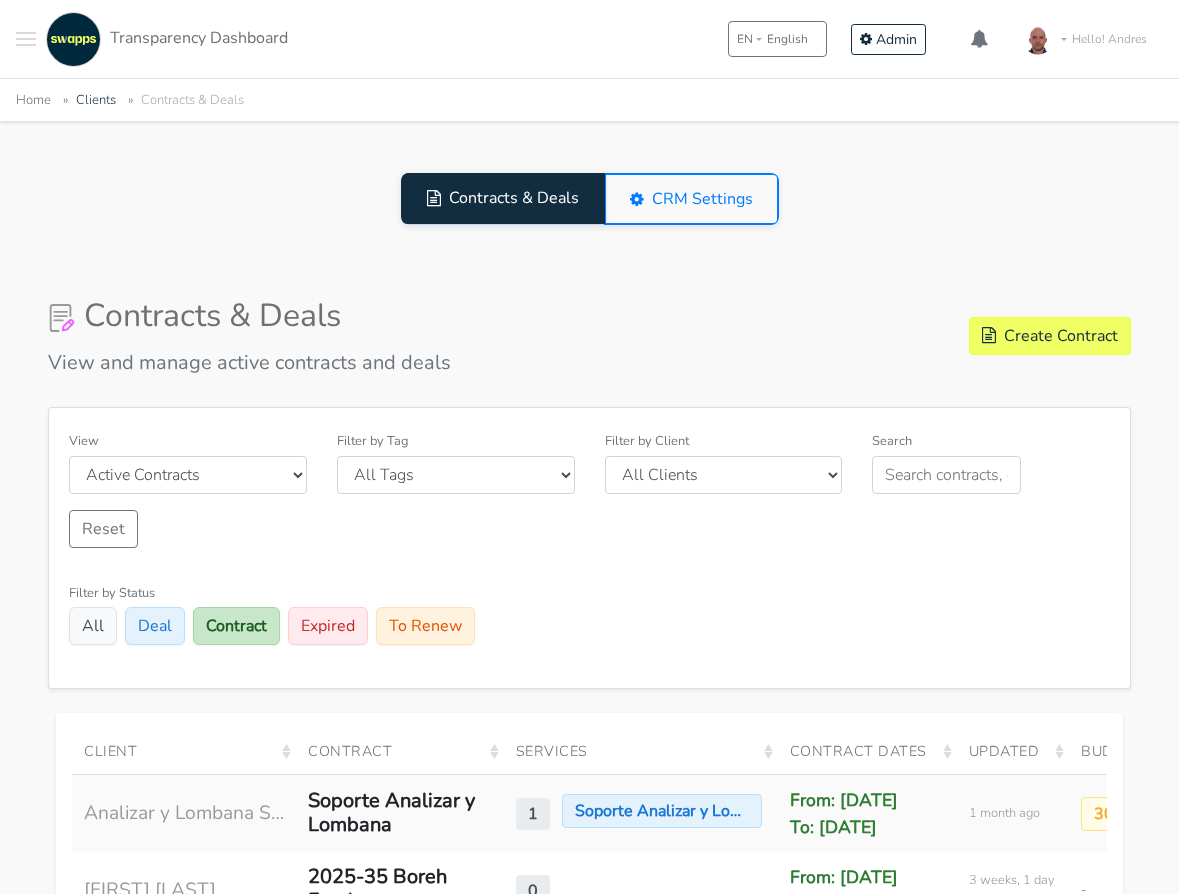 click on "Contracts & Deals
View and manage active contracts and deals
Create Contract
View
Active Contracts
Archived Contracts
Filter by Tag
All Tags USA" at bounding box center [589, 2043] 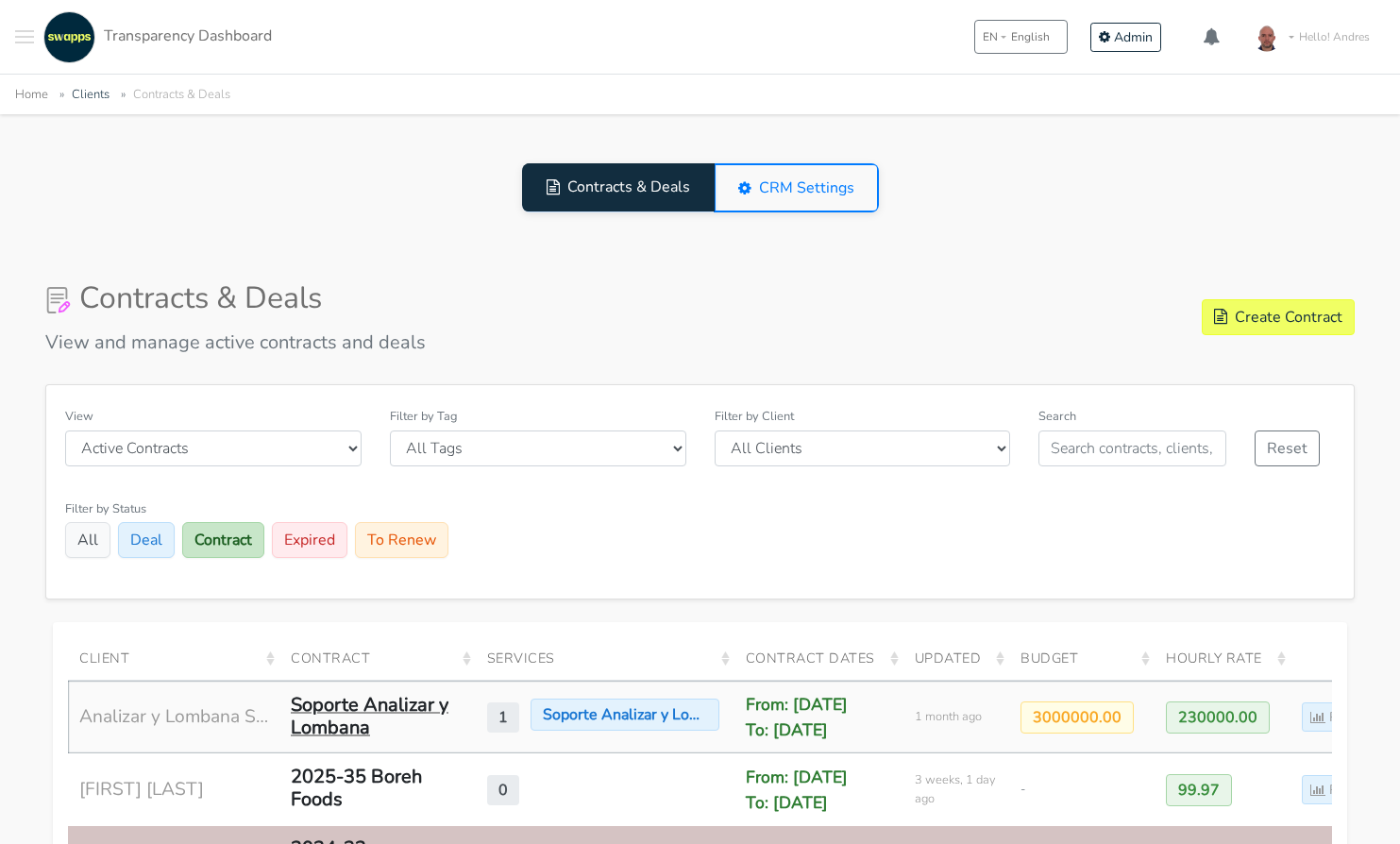 click on "Soporte Analizar y Lombana" at bounding box center (378, 717) 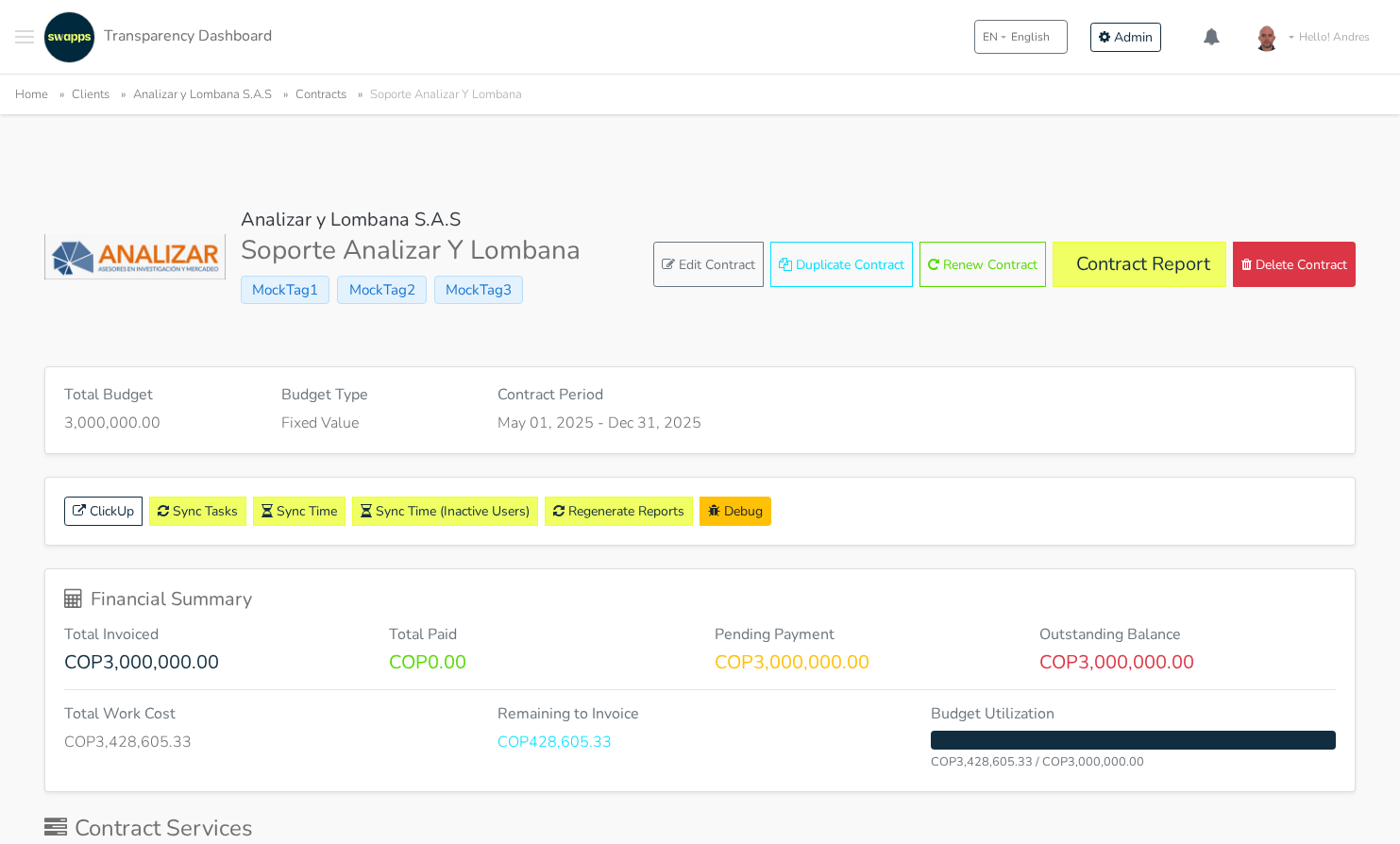 scroll, scrollTop: 0, scrollLeft: 0, axis: both 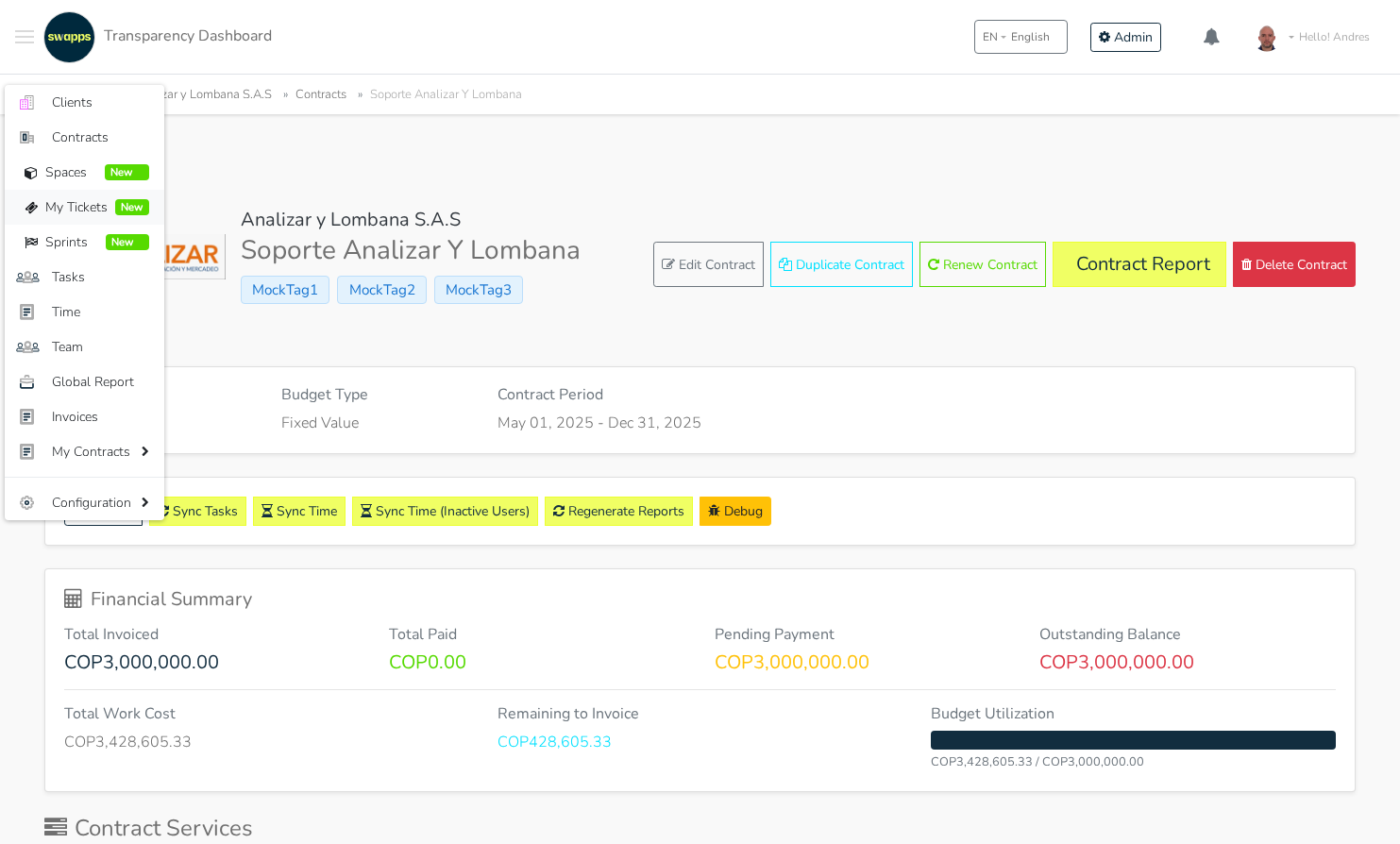 click on "My Tickets" at bounding box center [76, 207] 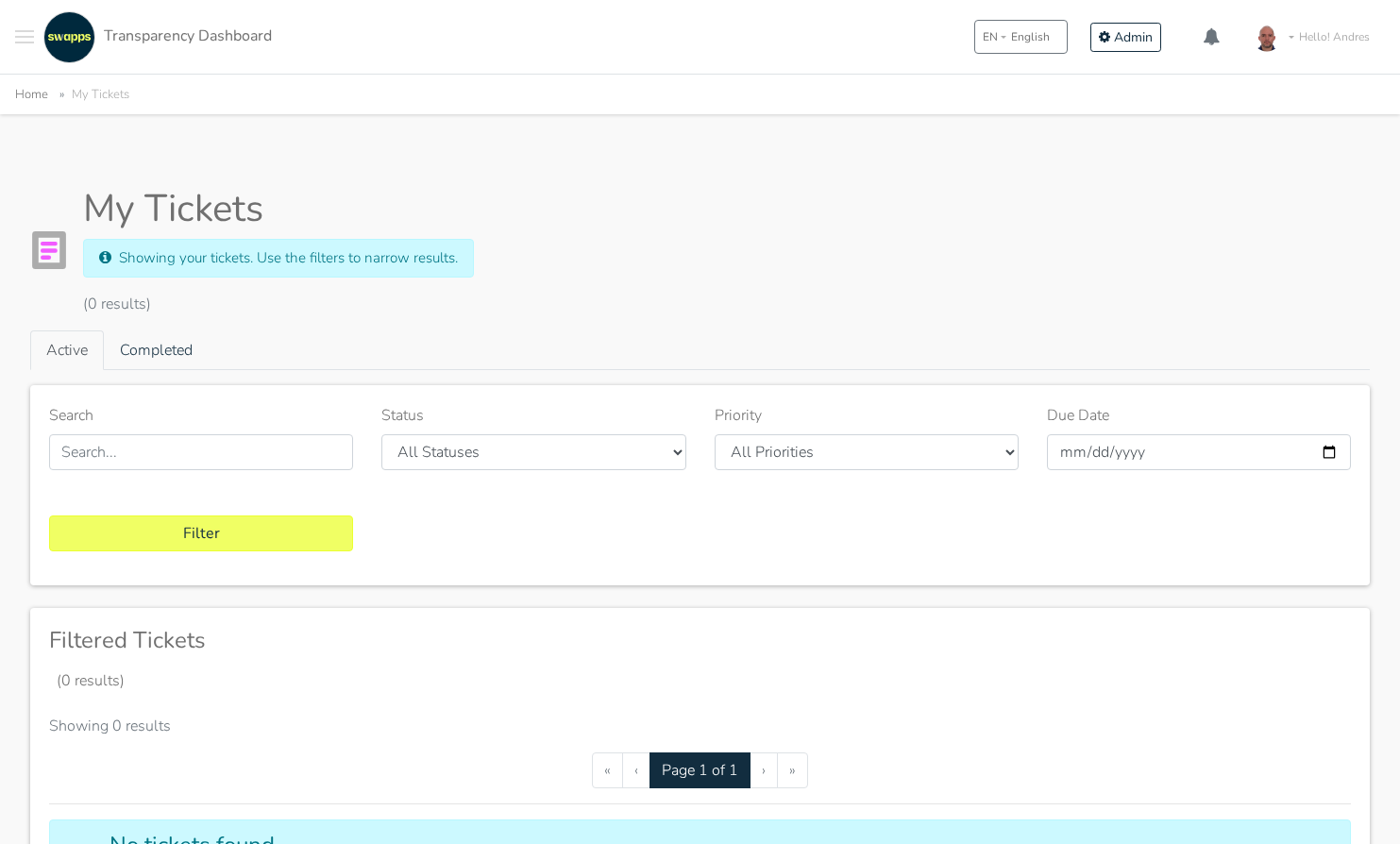 scroll, scrollTop: 0, scrollLeft: 0, axis: both 